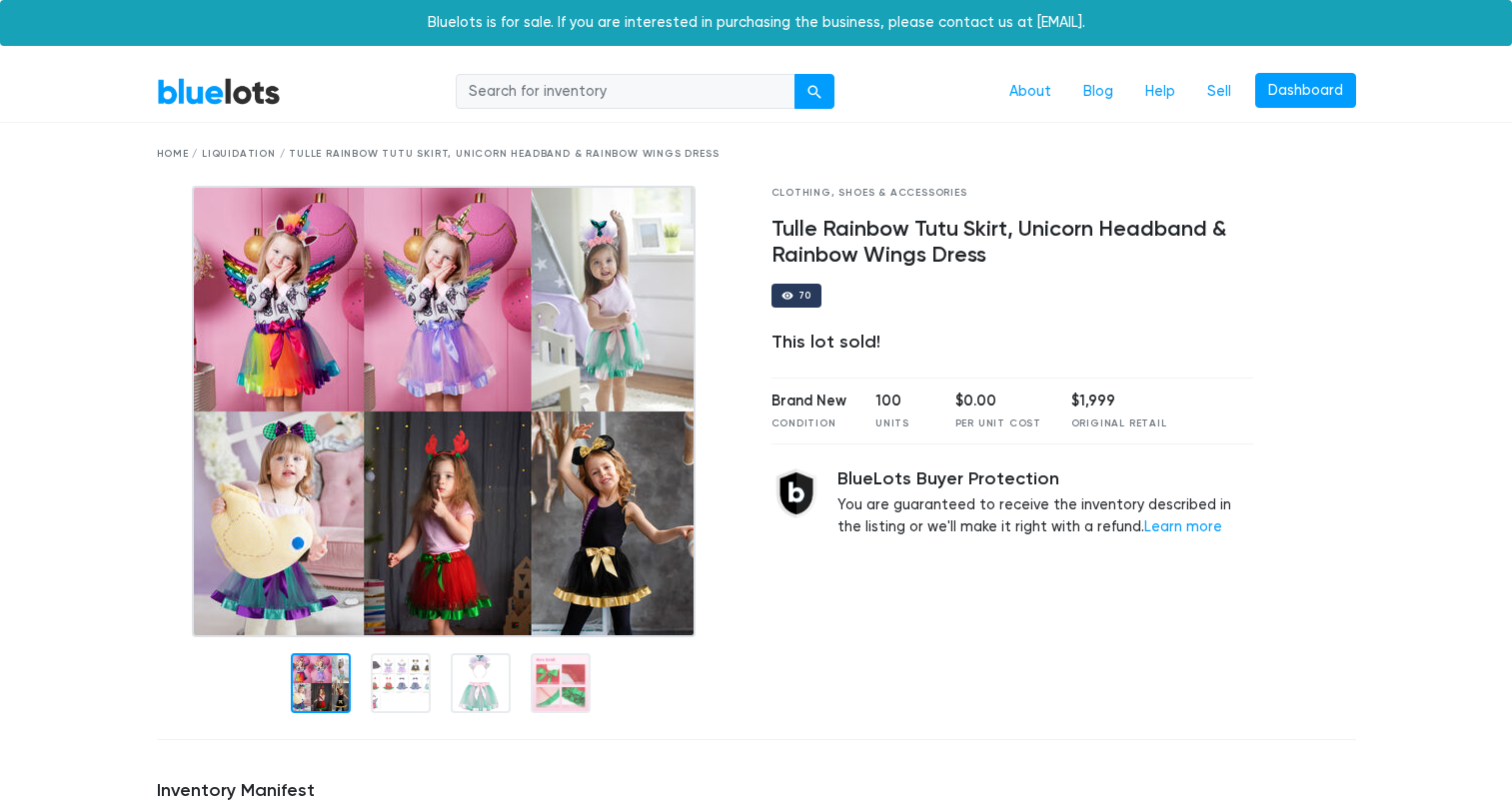 scroll, scrollTop: 0, scrollLeft: 0, axis: both 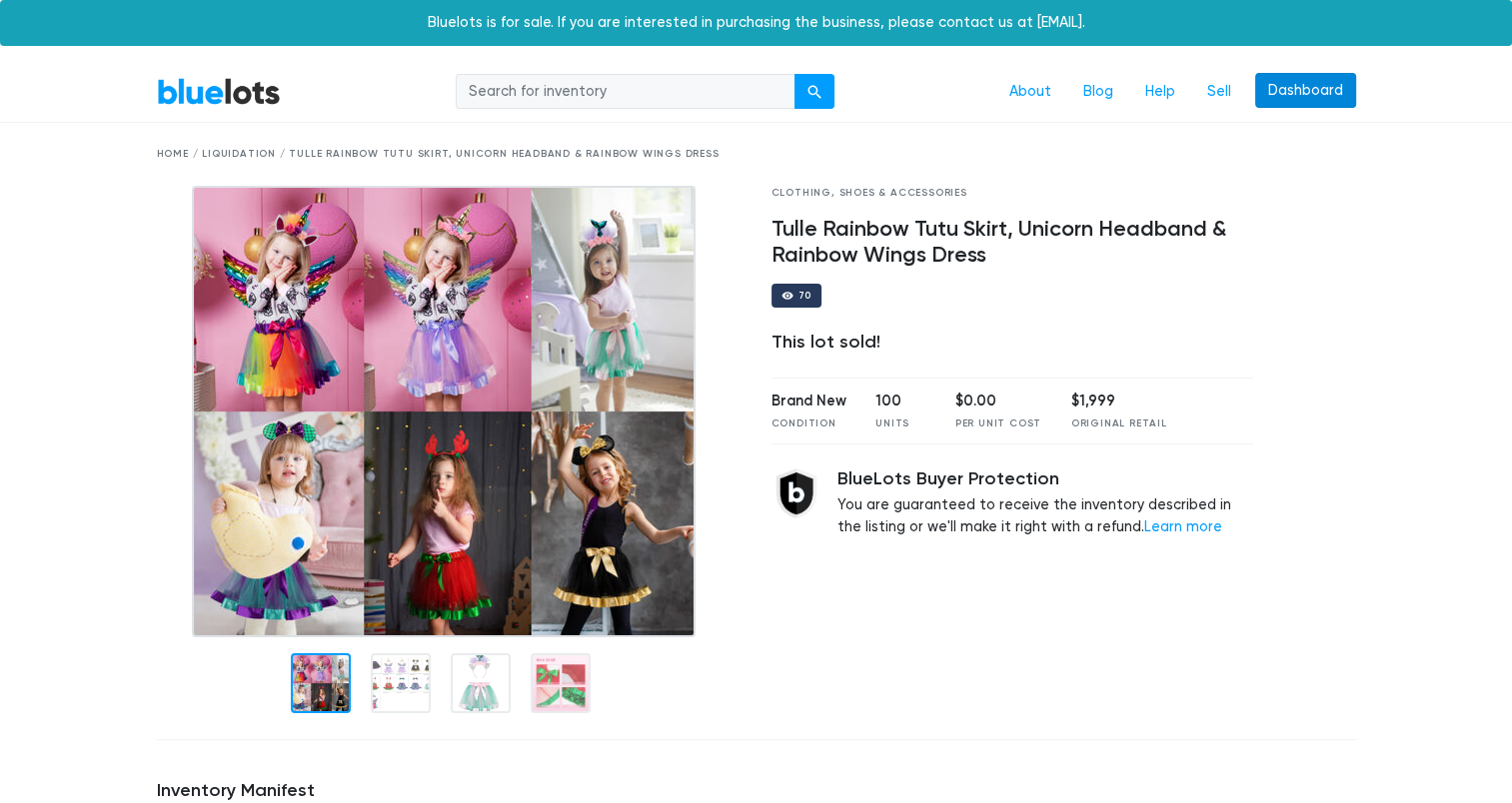 click on "Dashboard" at bounding box center [1305, 91] 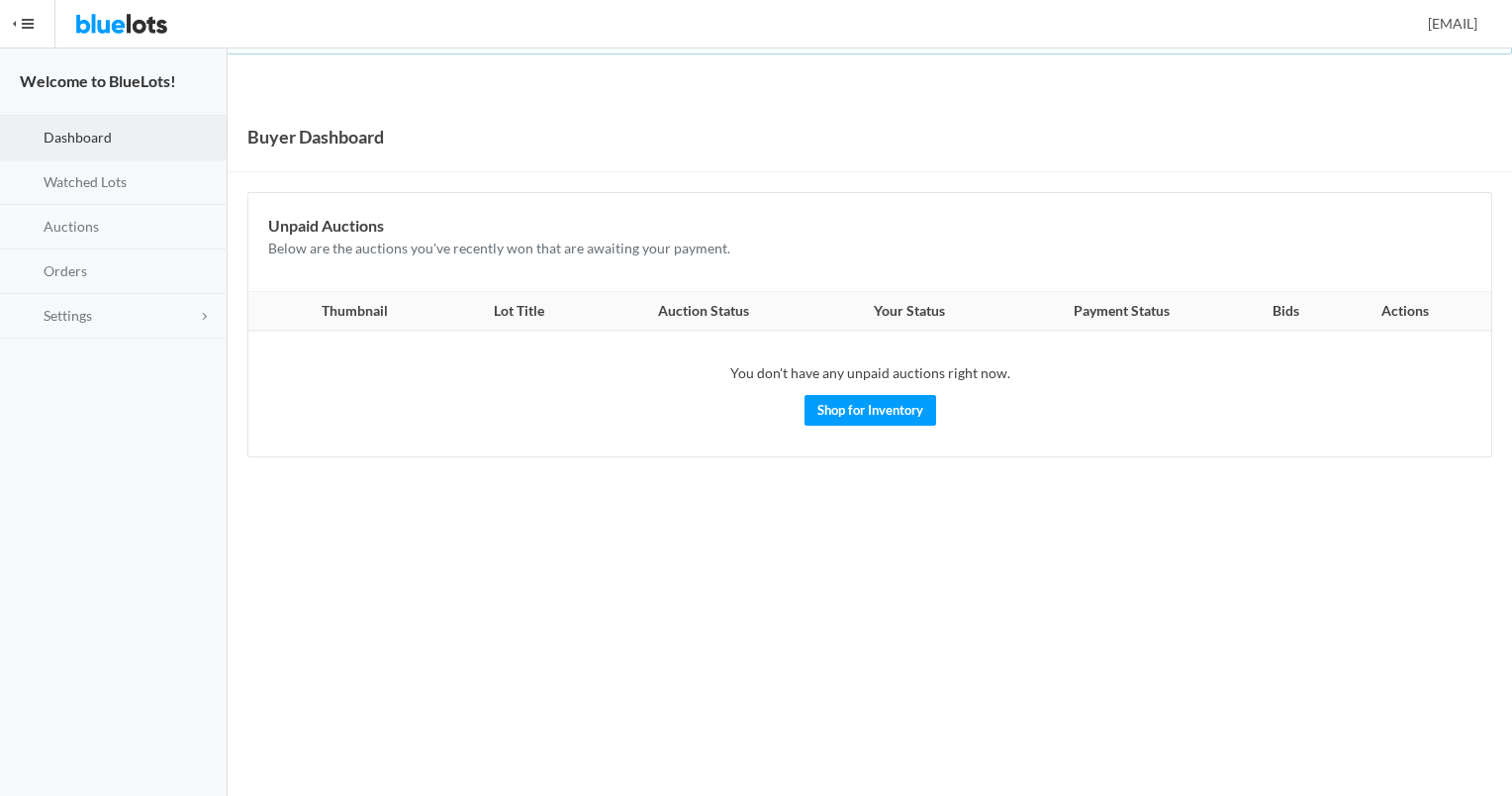 scroll, scrollTop: 0, scrollLeft: 0, axis: both 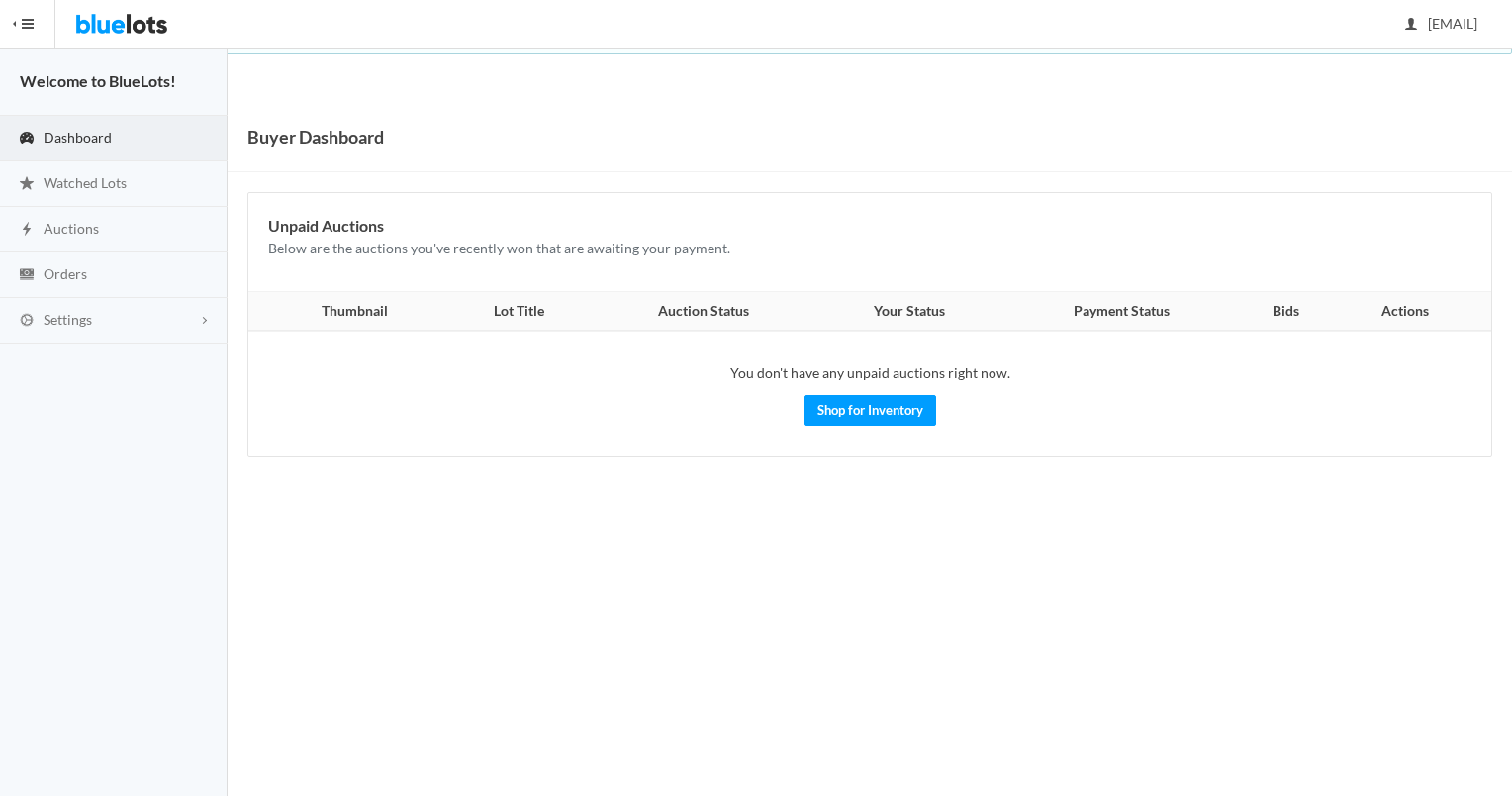 click on "HIDE MENU" at bounding box center (28, 24) 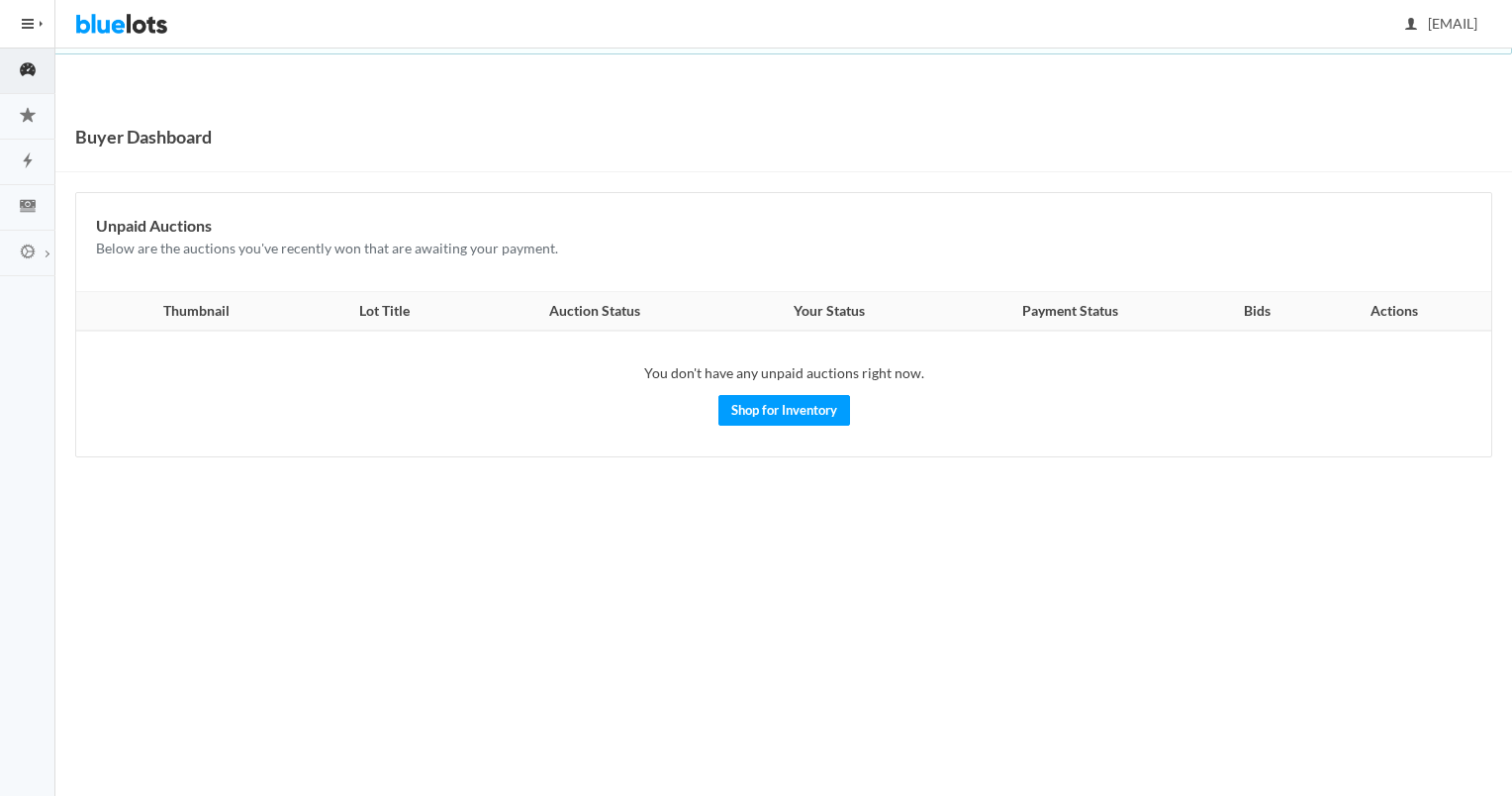 click at bounding box center [28, 24] 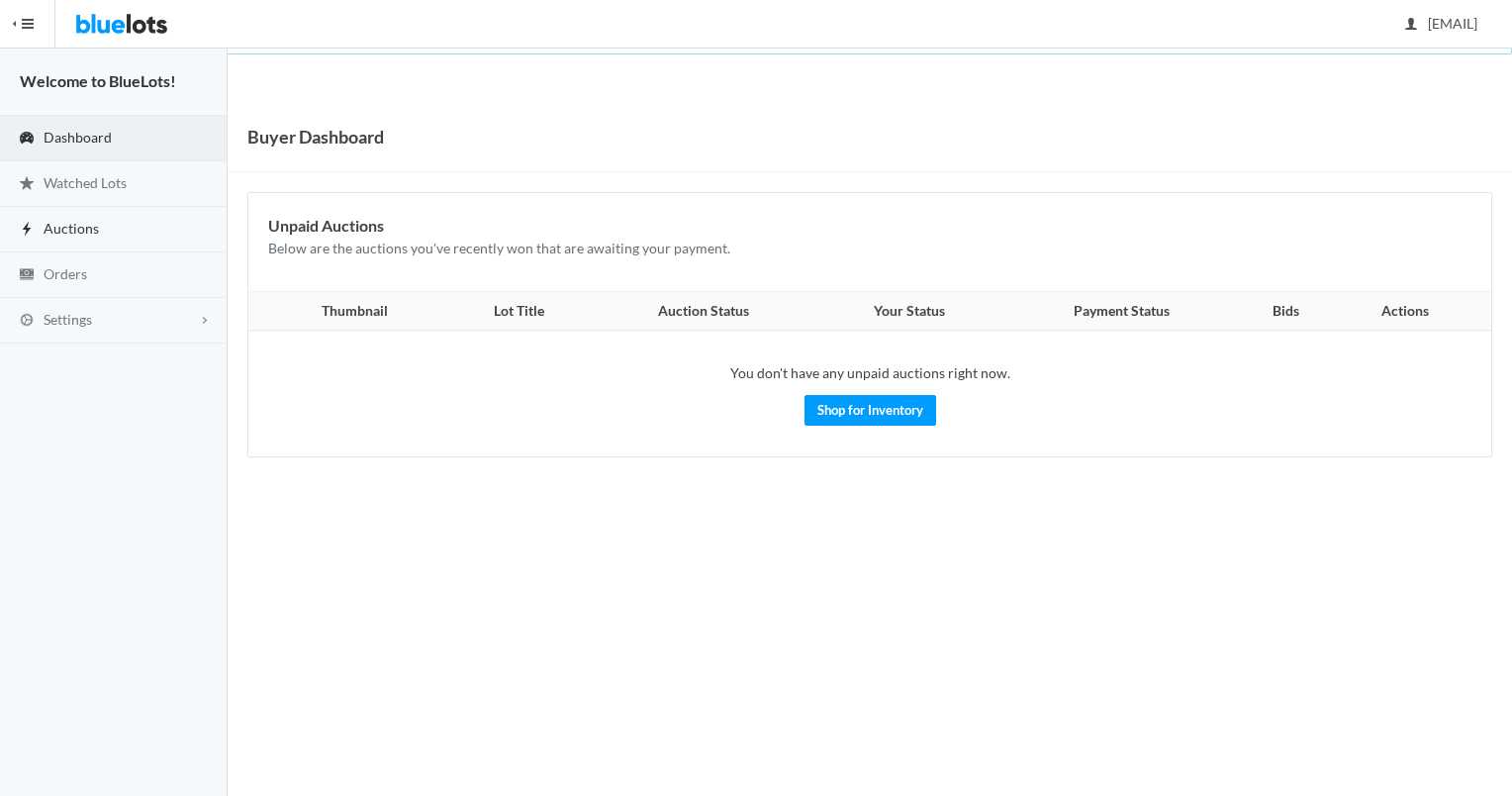 click on "Auctions" at bounding box center (114, 230) 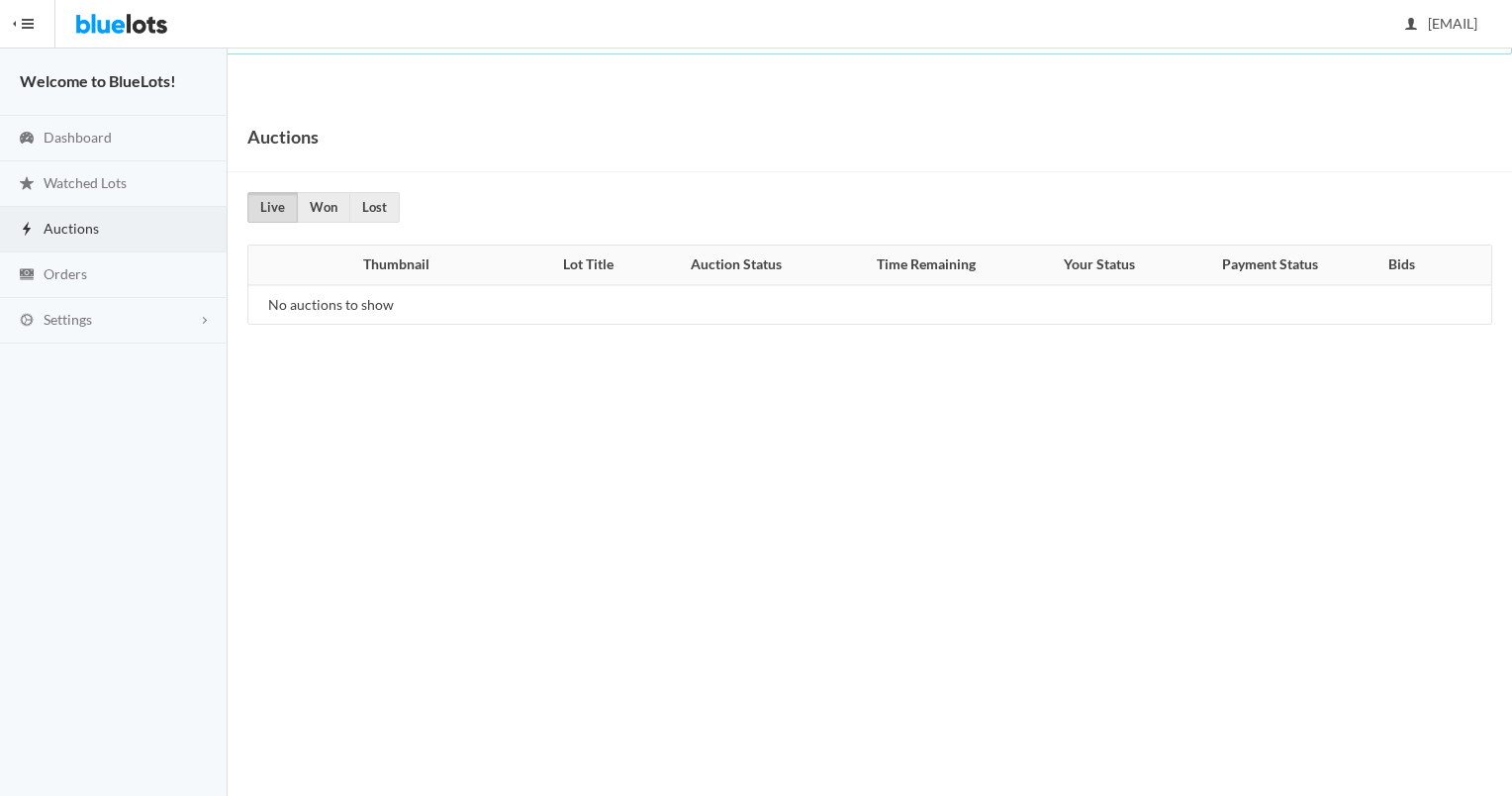 scroll, scrollTop: 0, scrollLeft: 0, axis: both 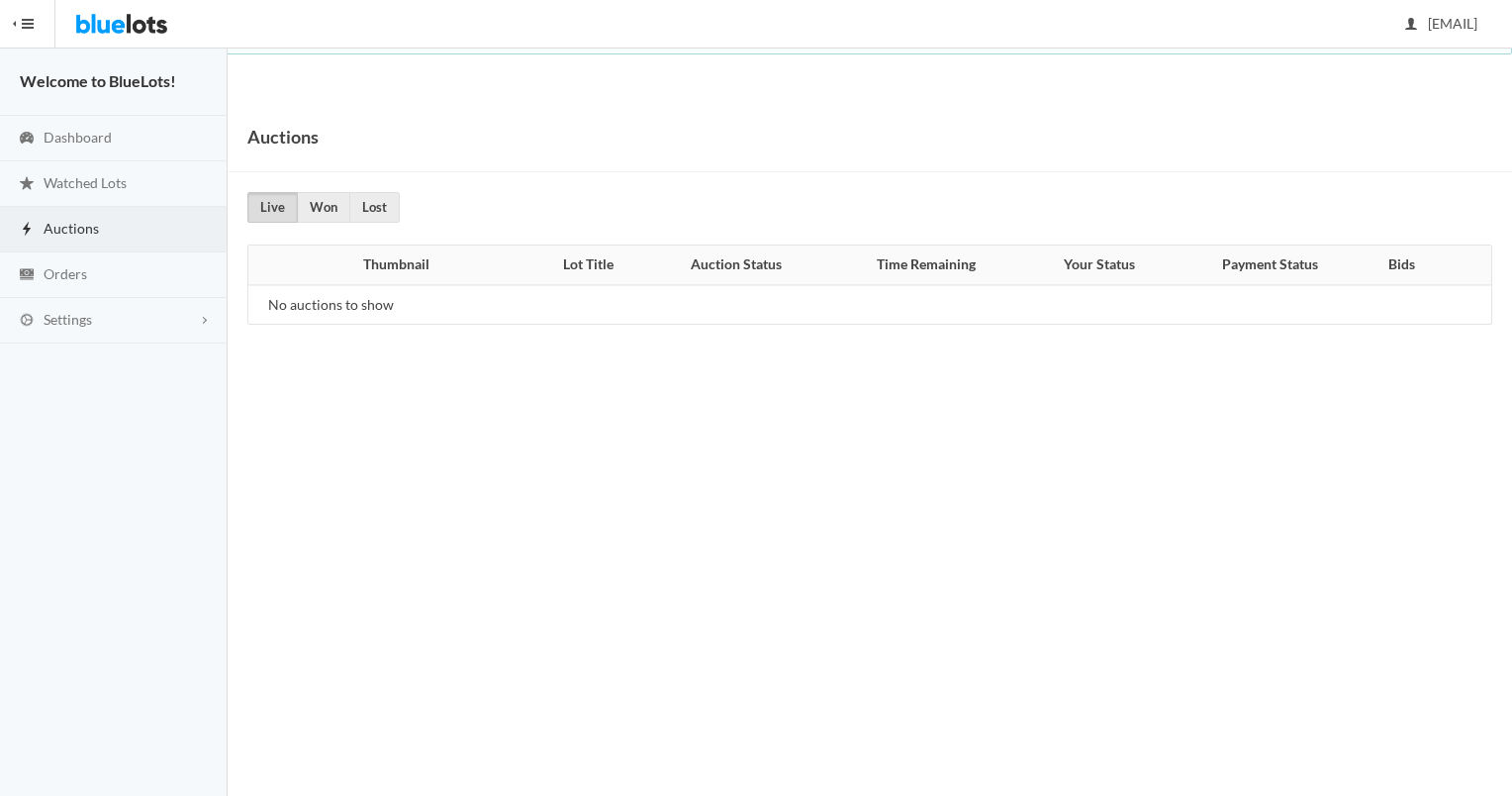 click at bounding box center (122, 24) 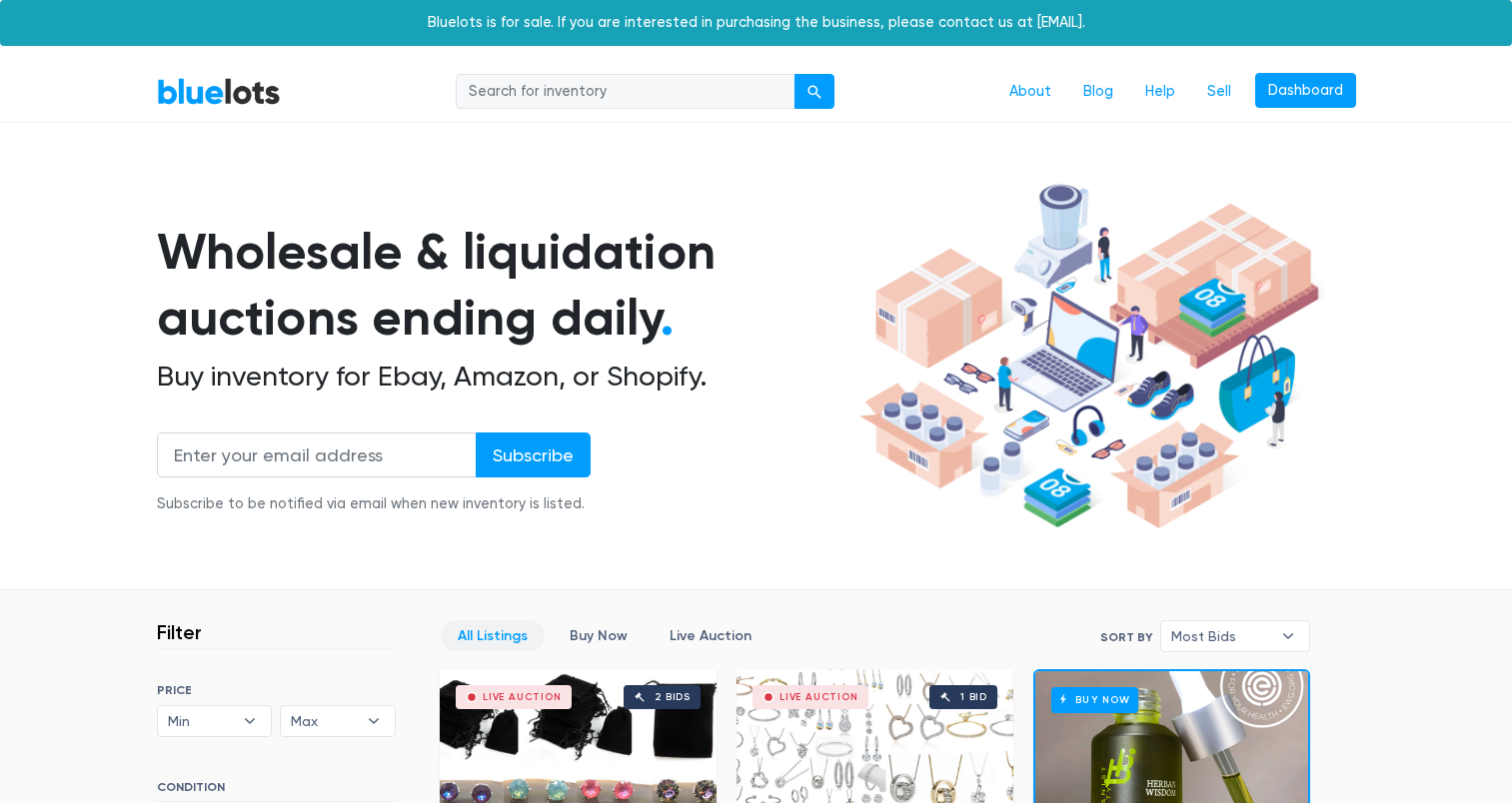 scroll, scrollTop: 0, scrollLeft: 0, axis: both 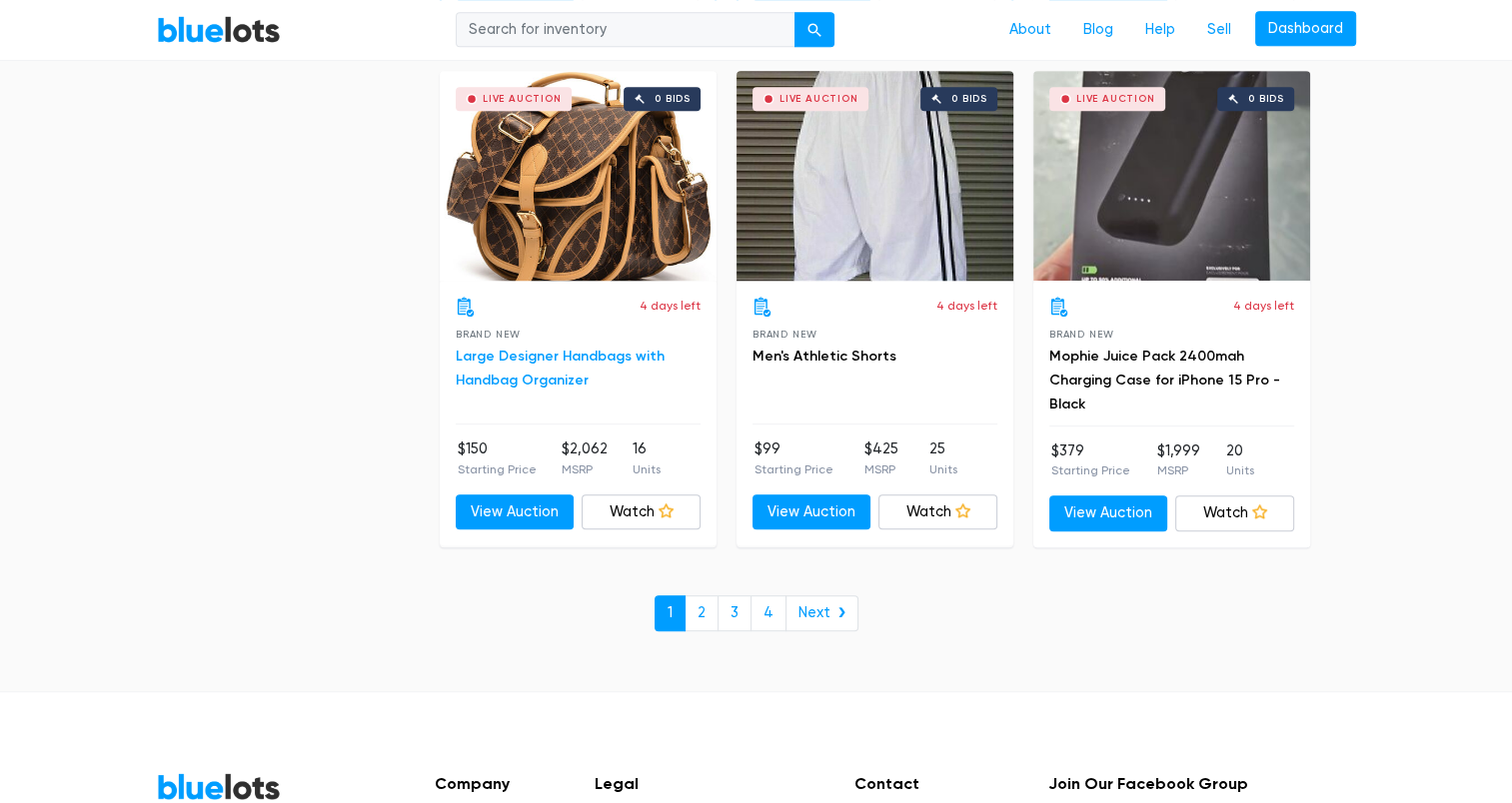 click on "Large Designer Handbags with Handbag Organizer" at bounding box center [560, 368] 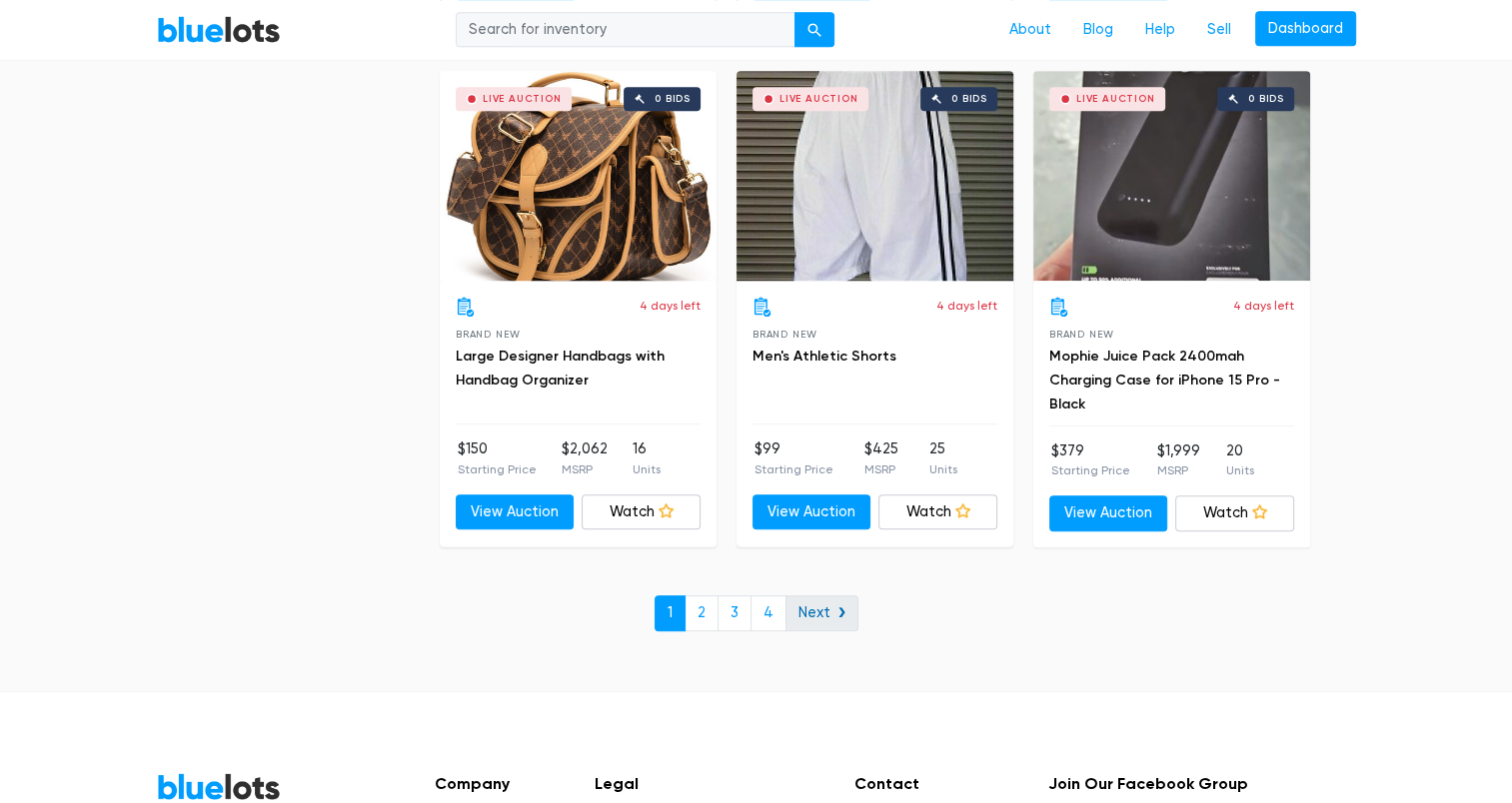 click on "Next  ❯" at bounding box center (821, 613) 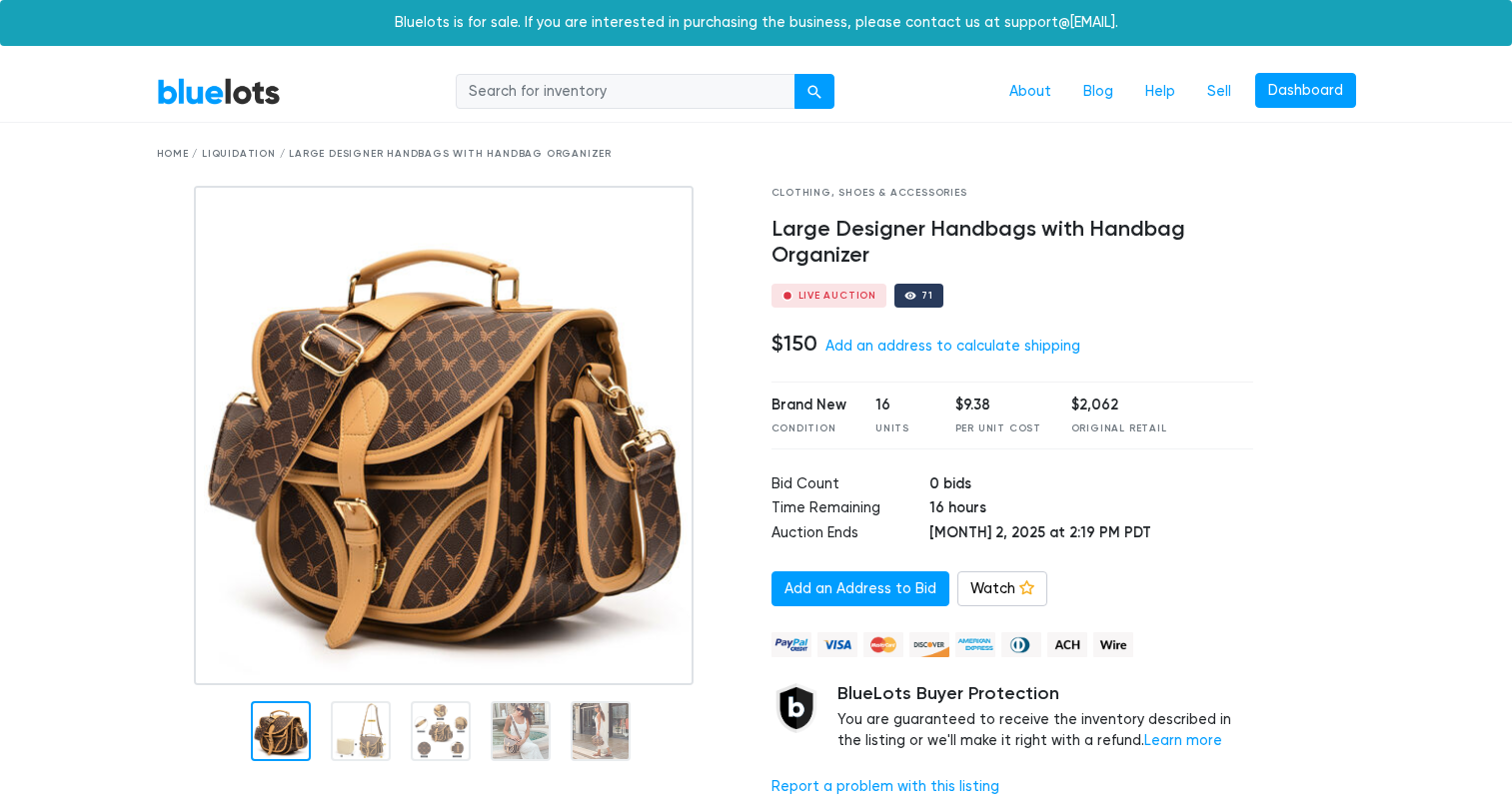 scroll, scrollTop: 0, scrollLeft: 0, axis: both 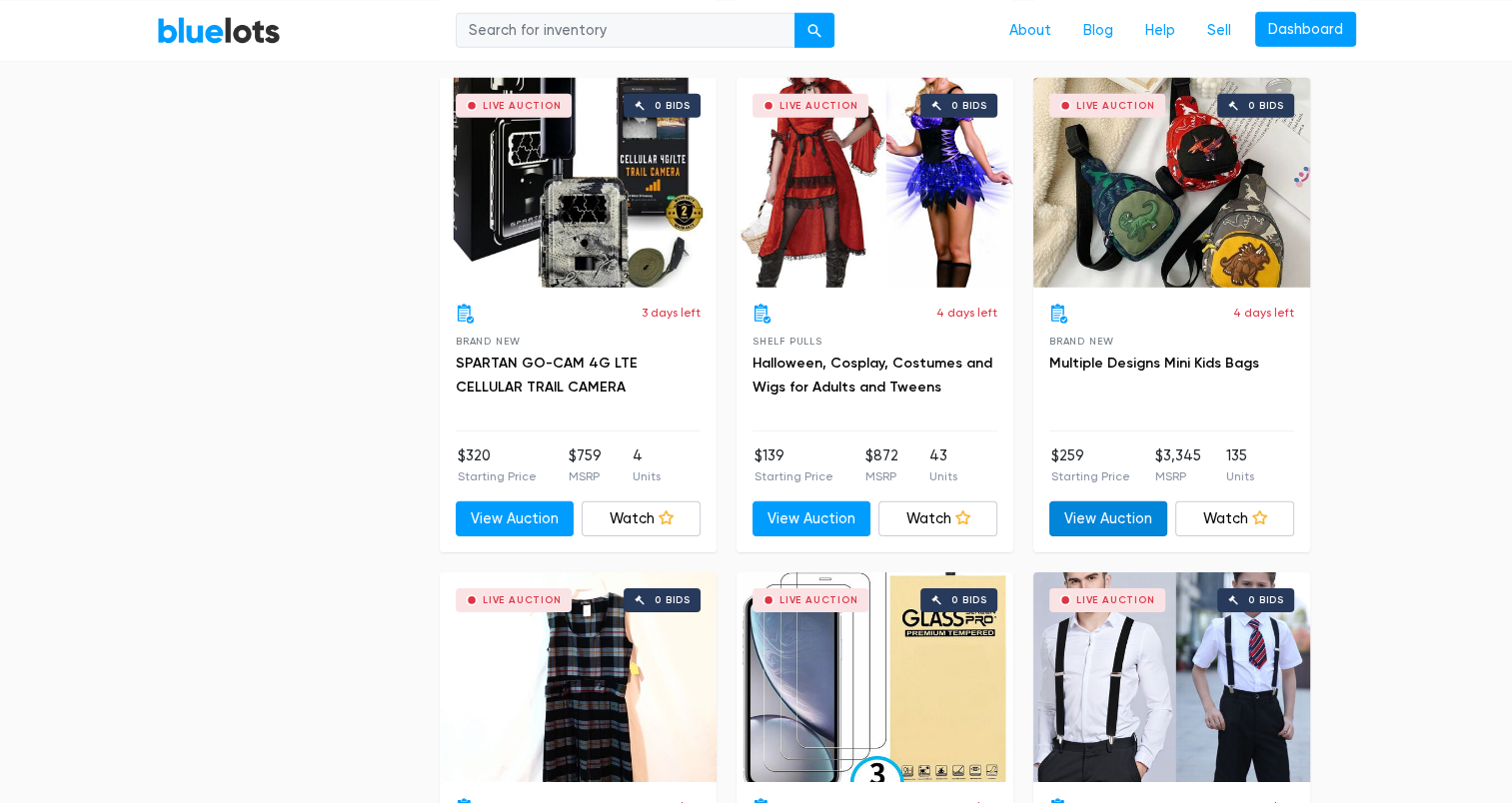 click on "View Auction" at bounding box center (1108, 519) 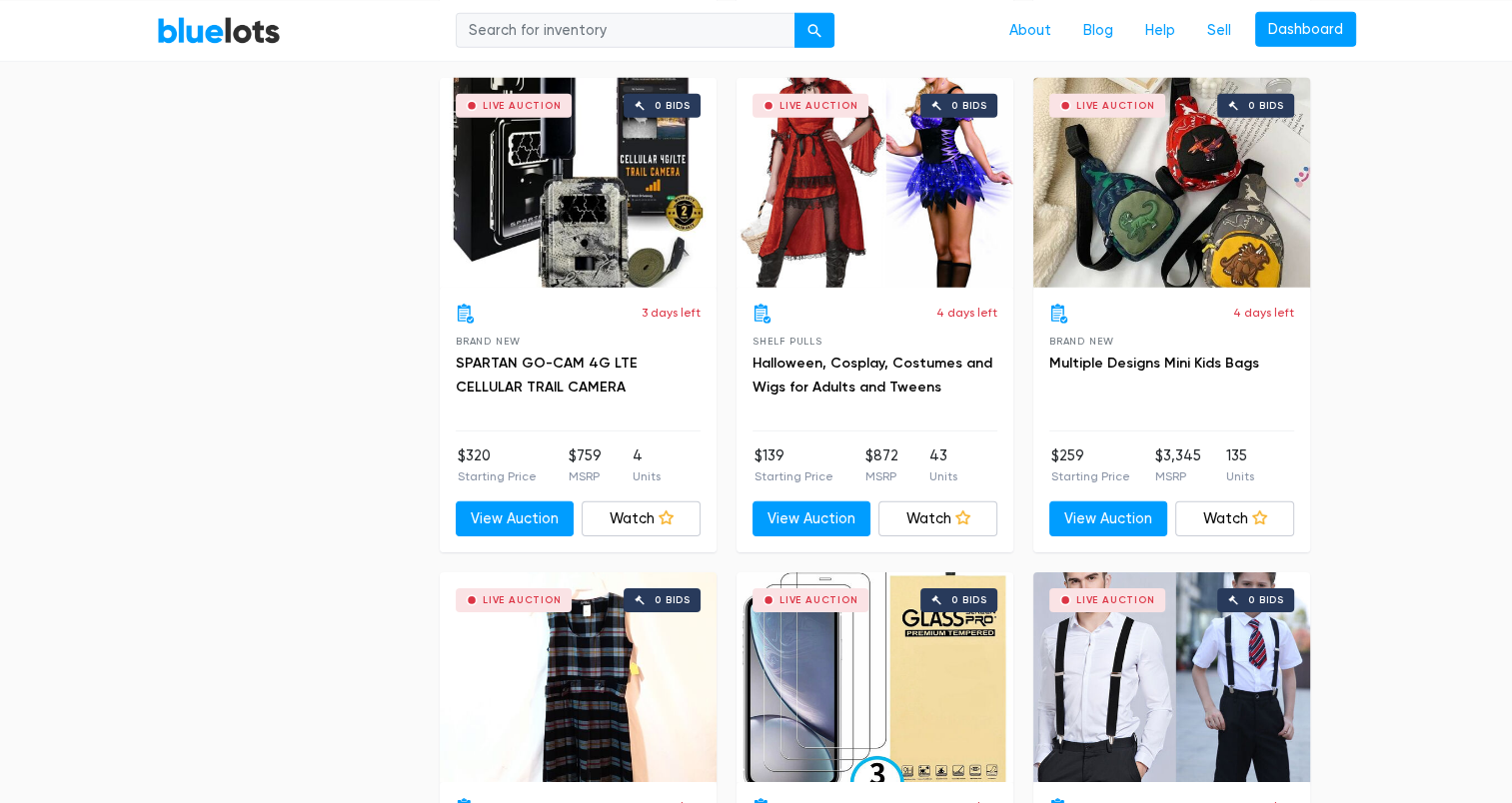 click on "Filter
Filter & Sort
SORT BY
Most Bids
Ending Soonest
Newly Listed
Lowest Price
Highest Price Most Bids ▾ Most Bids Ending Soonest Newly Listed Lowest Price Highest Price
PRICE
Min $100
$200
$300
$400
$500
$1,000
$2,000
$3,000 Min ▾ Min $100 $200 $300 $400 $500 $1,000 $2,000 $3,000
Max $100
$200
$300
$400
$500
$1,000
$2,000
$3,000 Max ▾ Max $100 $200 $300 $400 $500 $1,000 $2,000 $3,000
CONDITION
Brand New
144
10" at bounding box center (756, -1639) 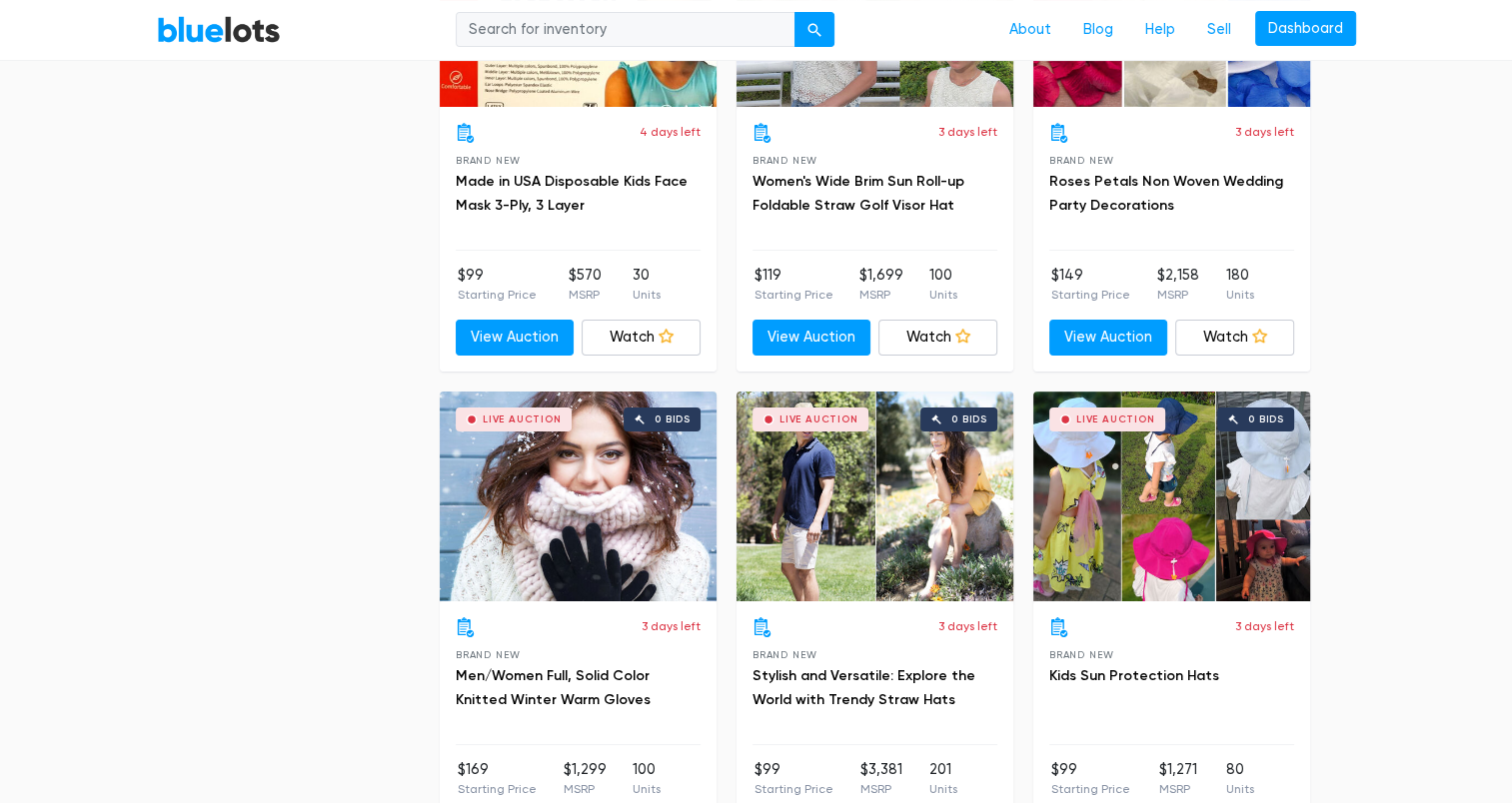 scroll, scrollTop: 7755, scrollLeft: 0, axis: vertical 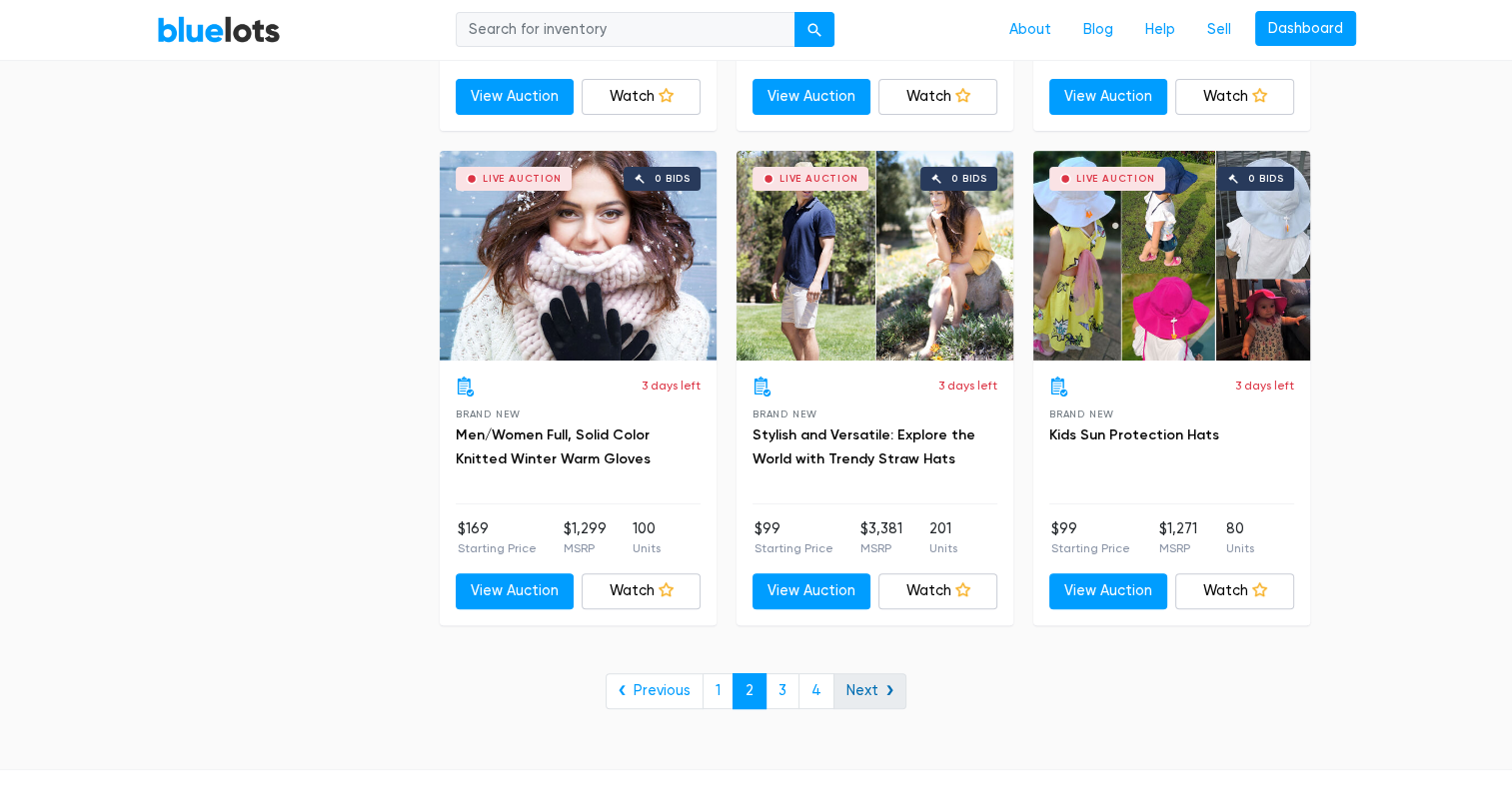 click on "Next  ❯" at bounding box center [869, 691] 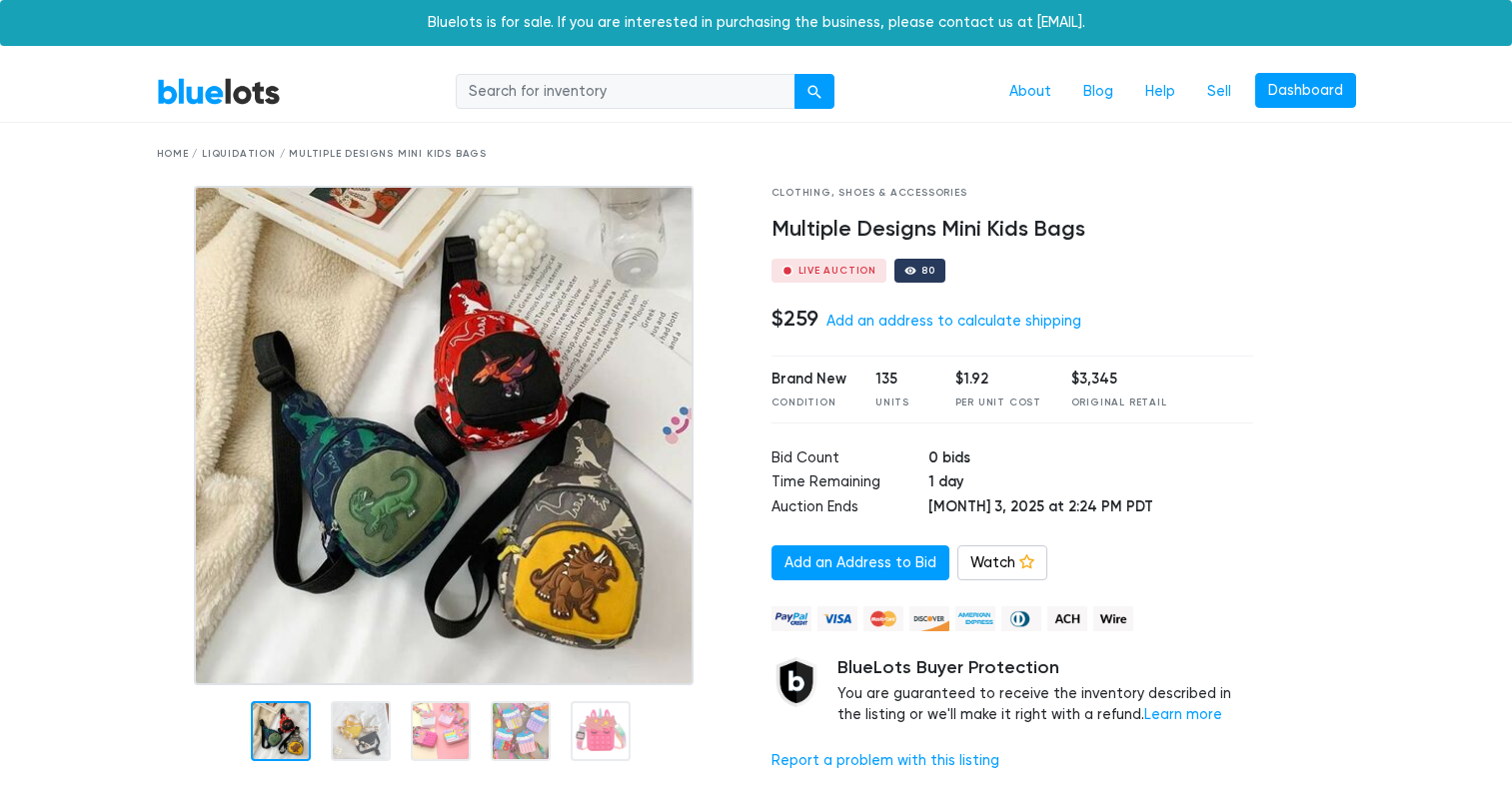 scroll, scrollTop: 0, scrollLeft: 0, axis: both 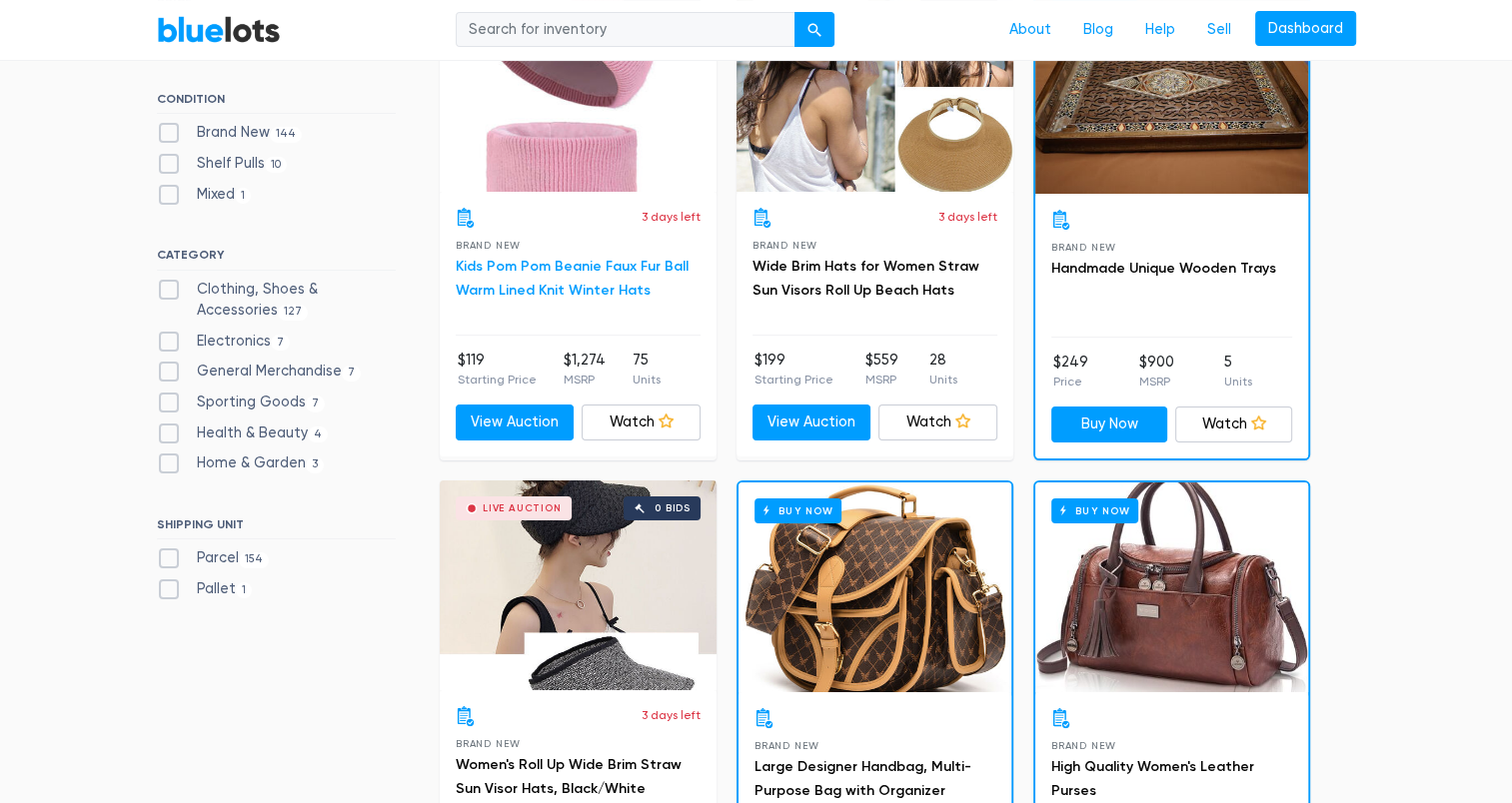 click on "Kids Pom Pom Beanie Faux Fur Ball Warm Lined Knit Winter Hats" at bounding box center (572, 278) 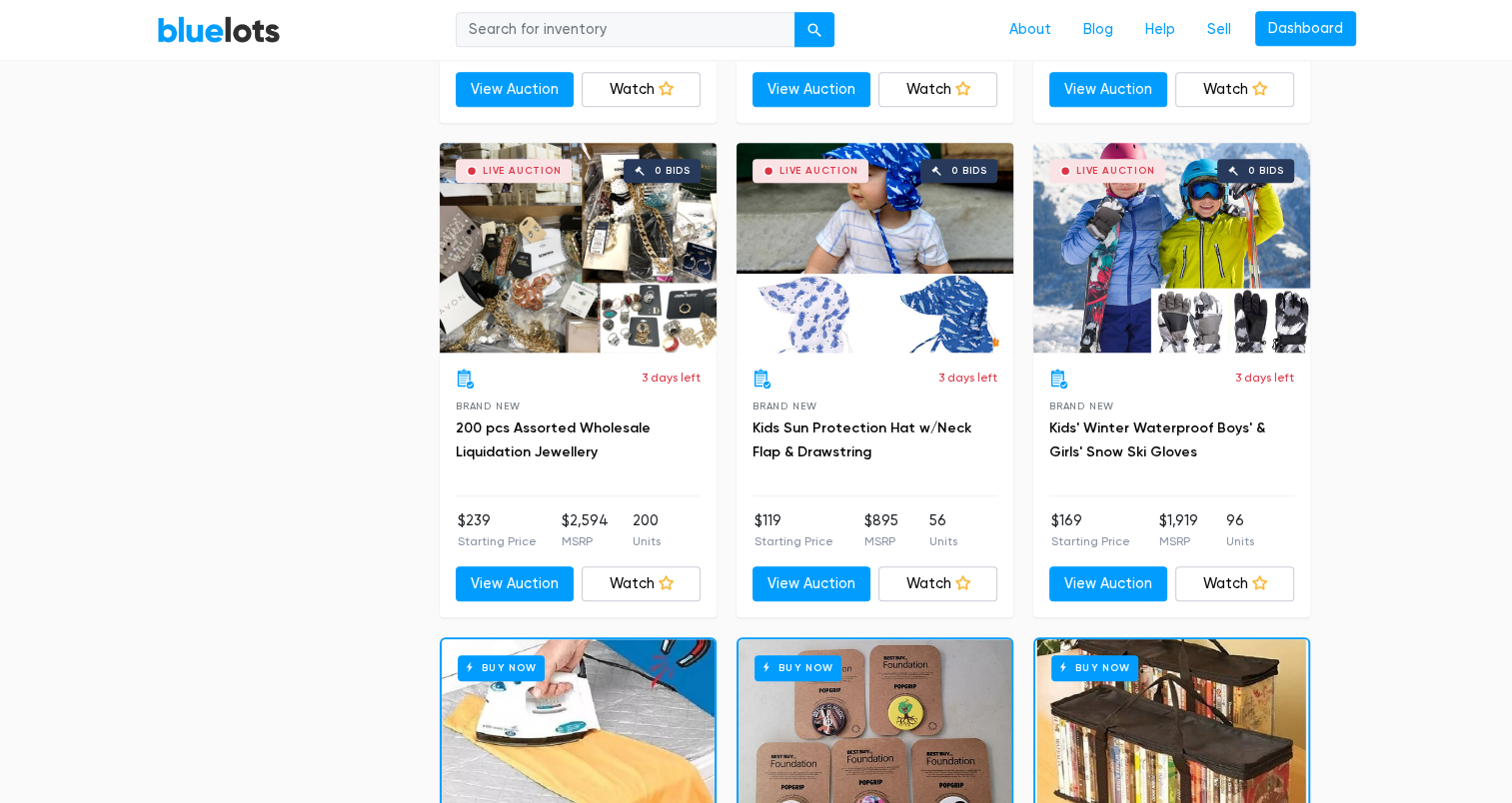 scroll, scrollTop: 1588, scrollLeft: 0, axis: vertical 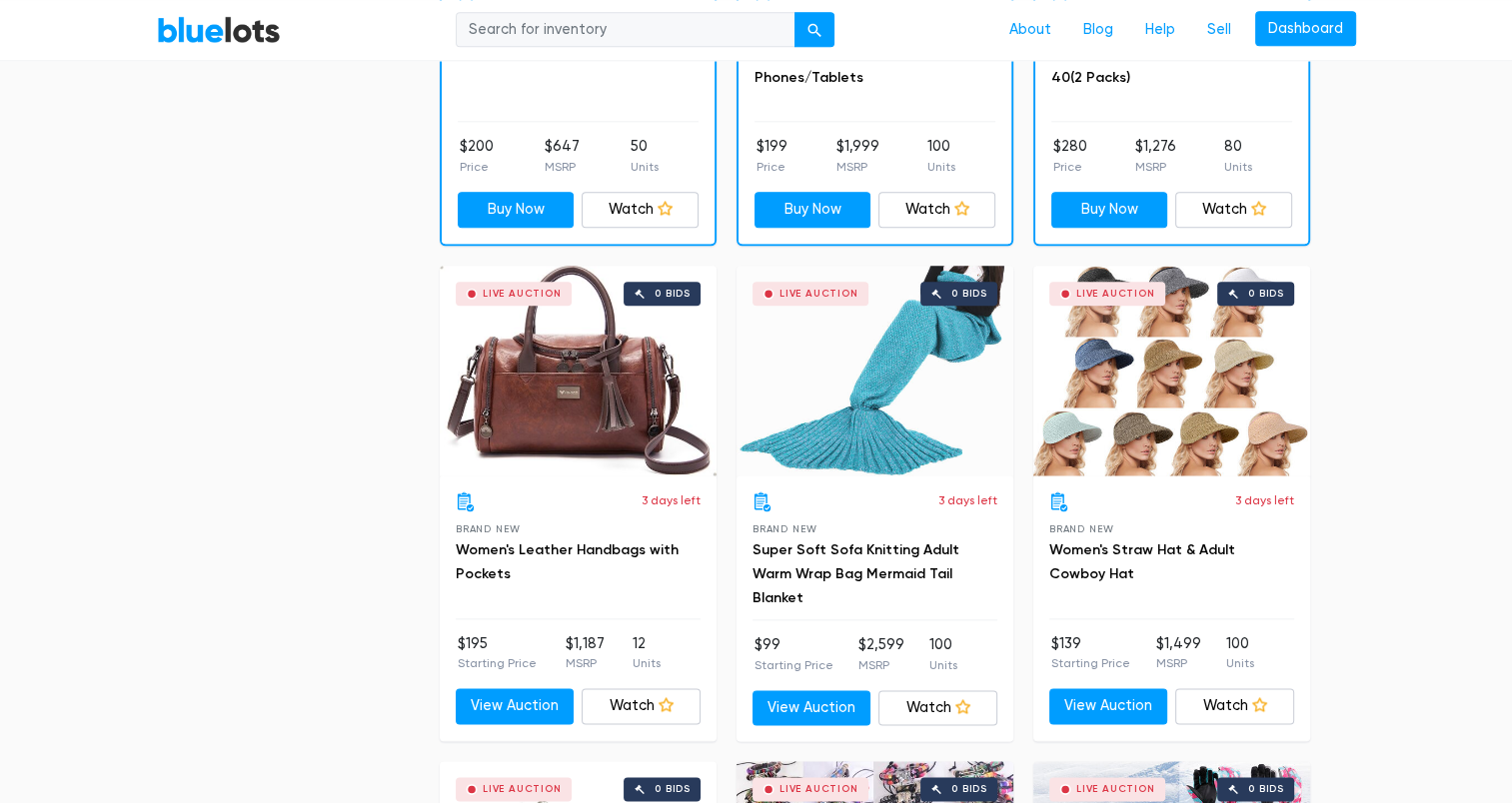 click on "Live Auction
0 bids" at bounding box center [874, 371] 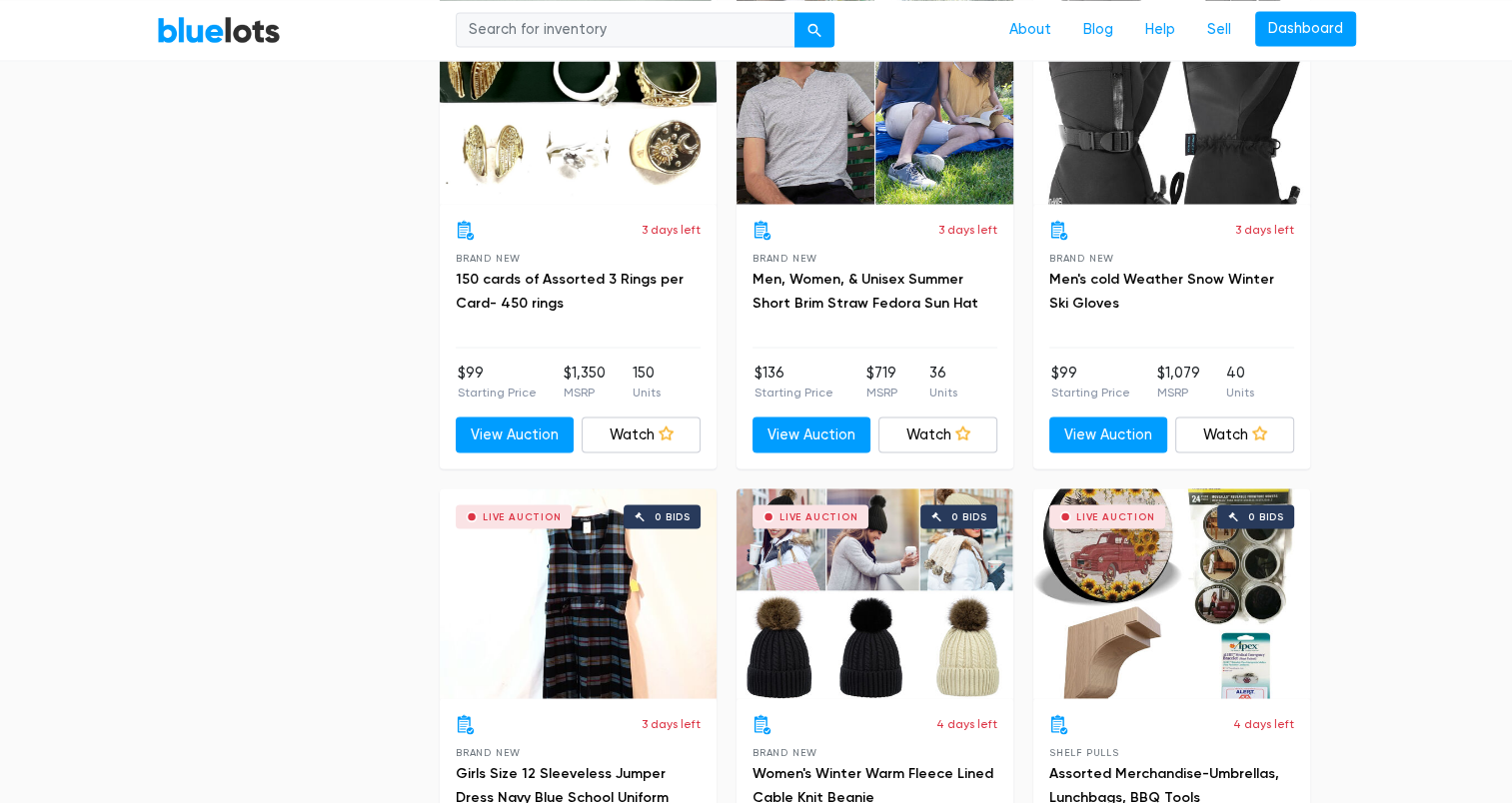scroll, scrollTop: 3827, scrollLeft: 0, axis: vertical 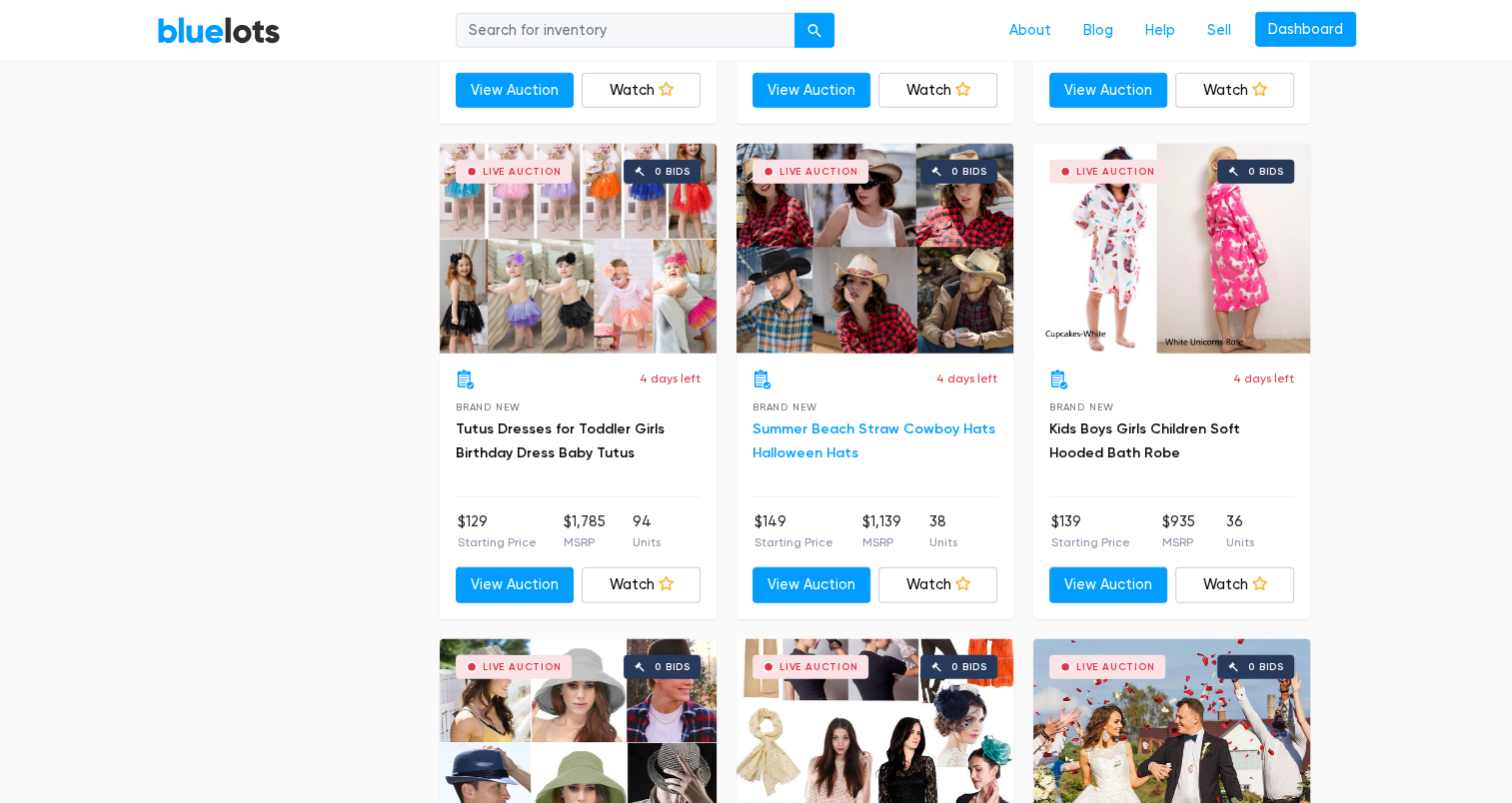 click on "Summer Beach Straw Cowboy Hats Halloween Hats" at bounding box center [873, 440] 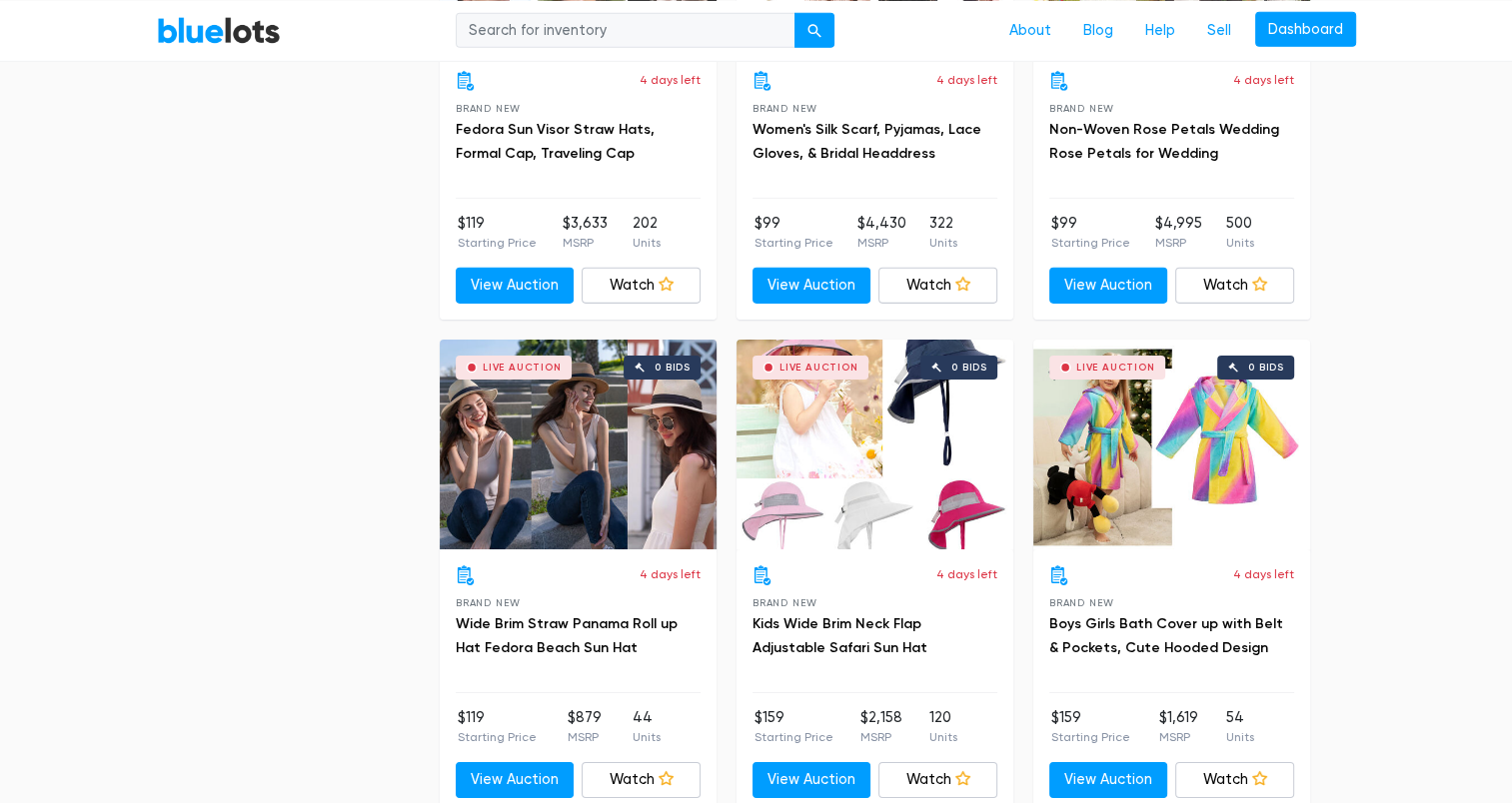 scroll, scrollTop: 6353, scrollLeft: 0, axis: vertical 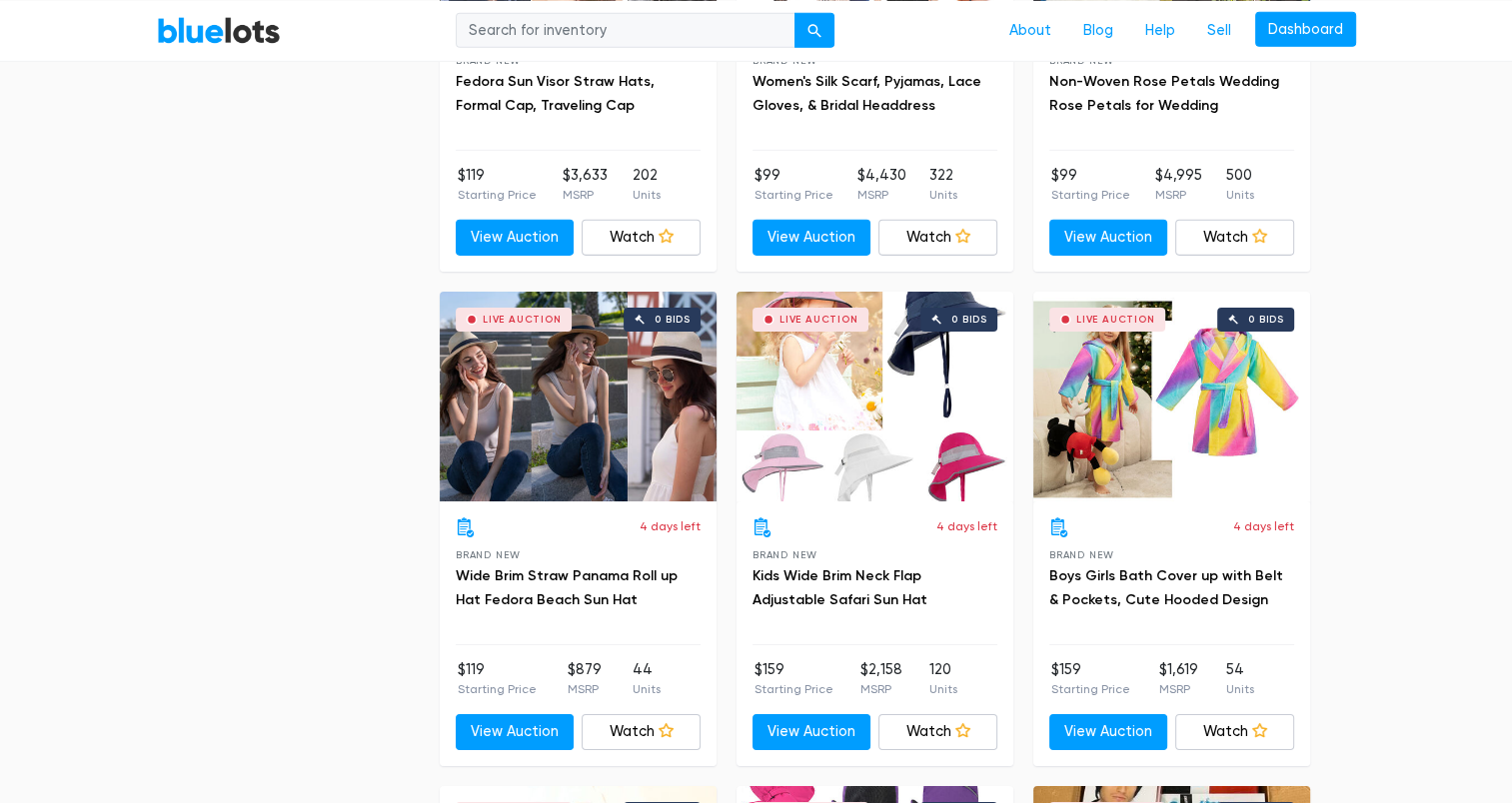 click on "Boys Girls Bath Cover up with Belt & Pockets, Cute Hooded Design" at bounding box center [1171, 588] 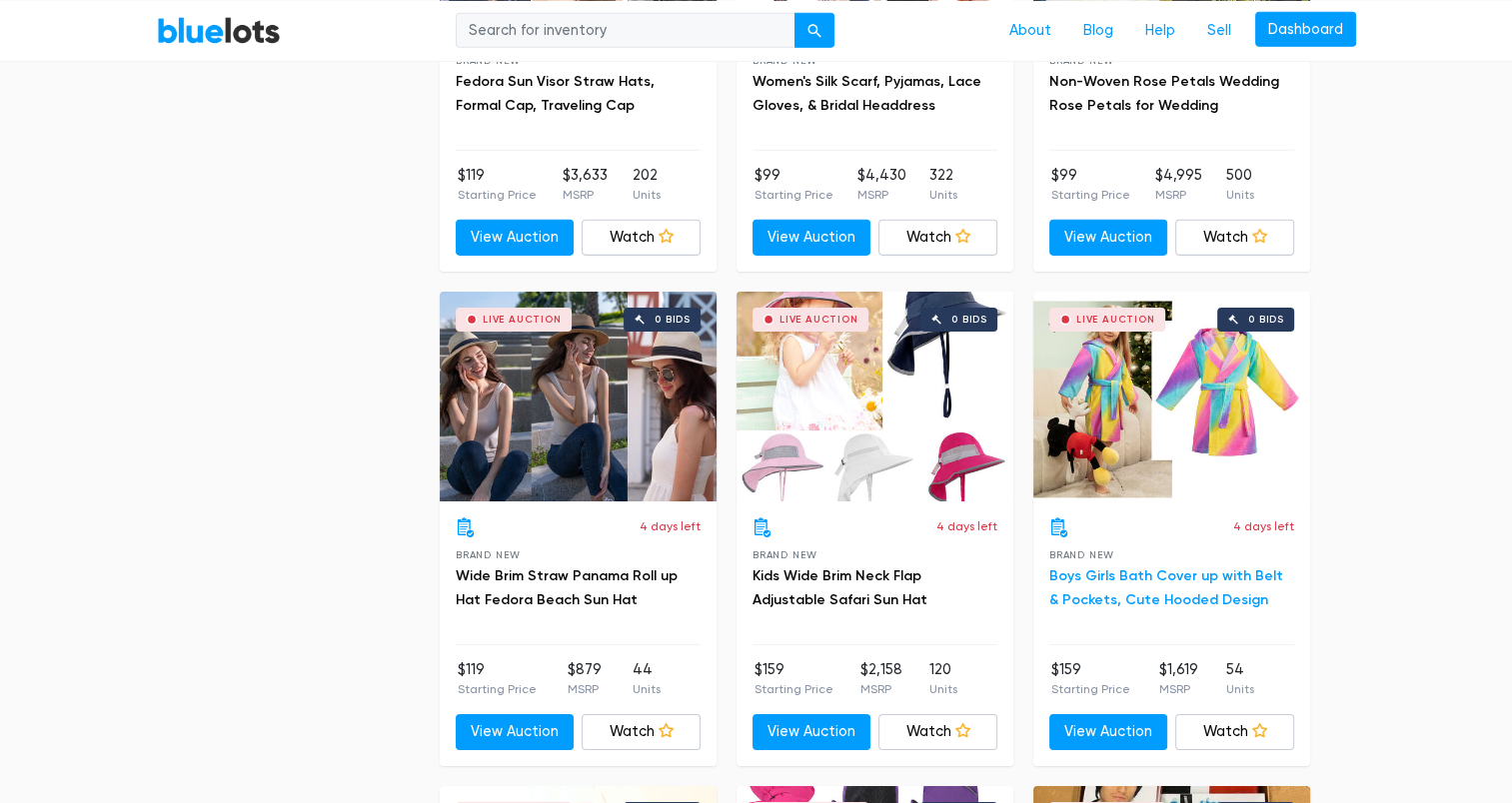 click on "Boys Girls Bath Cover up with Belt & Pockets, Cute Hooded Design" at bounding box center (1166, 587) 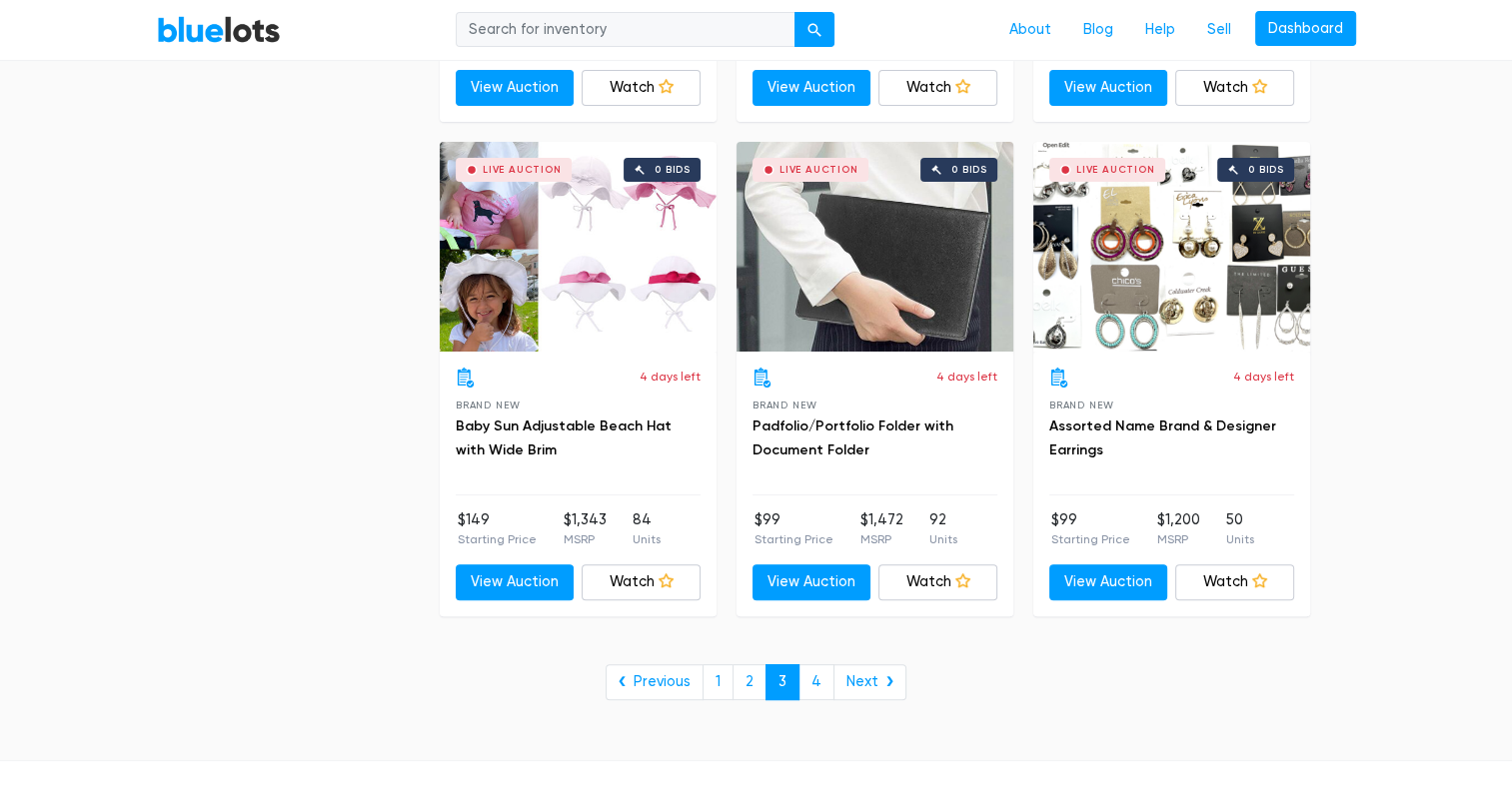 scroll, scrollTop: 7991, scrollLeft: 0, axis: vertical 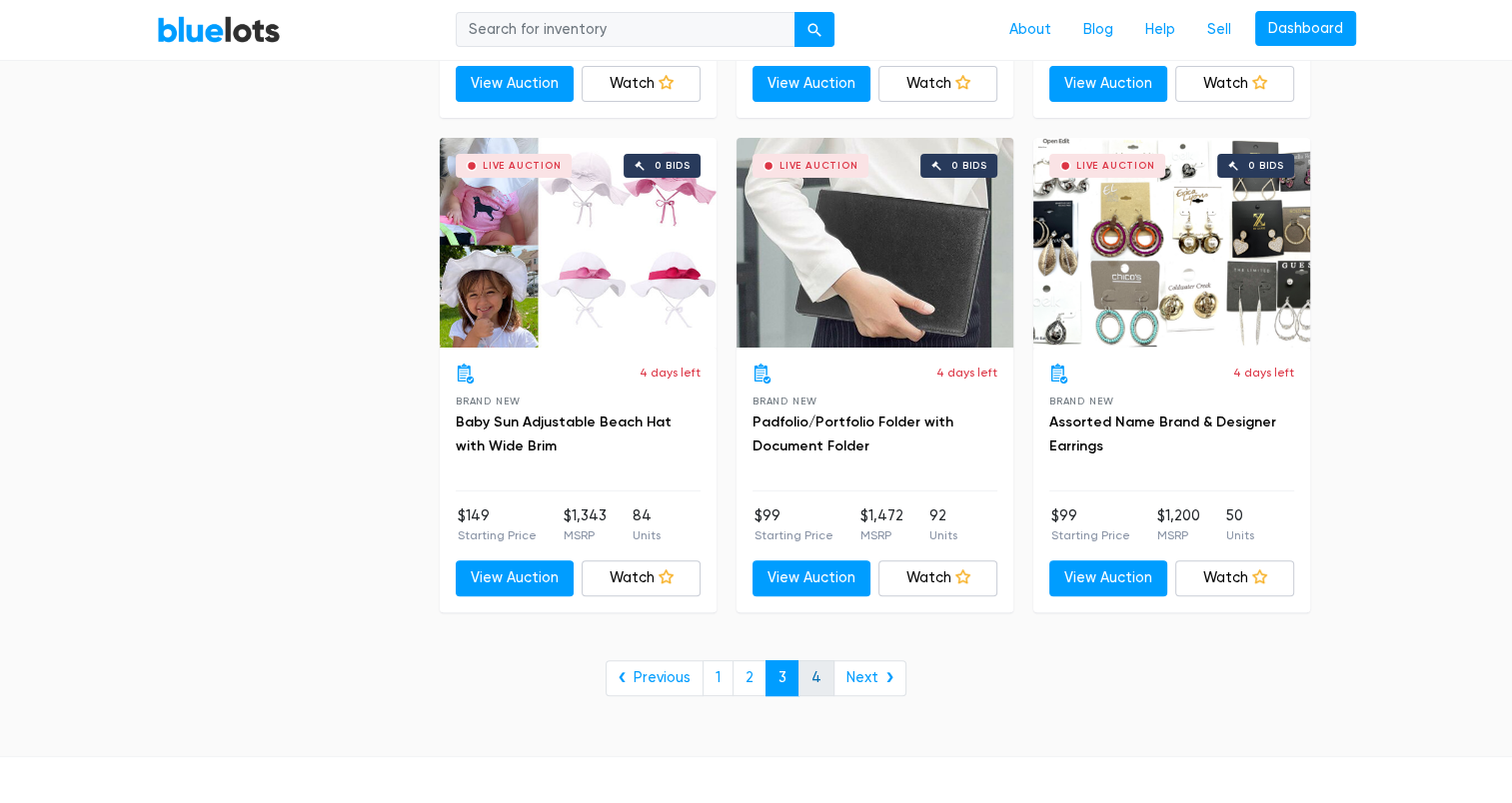 click on "4" at bounding box center (816, 678) 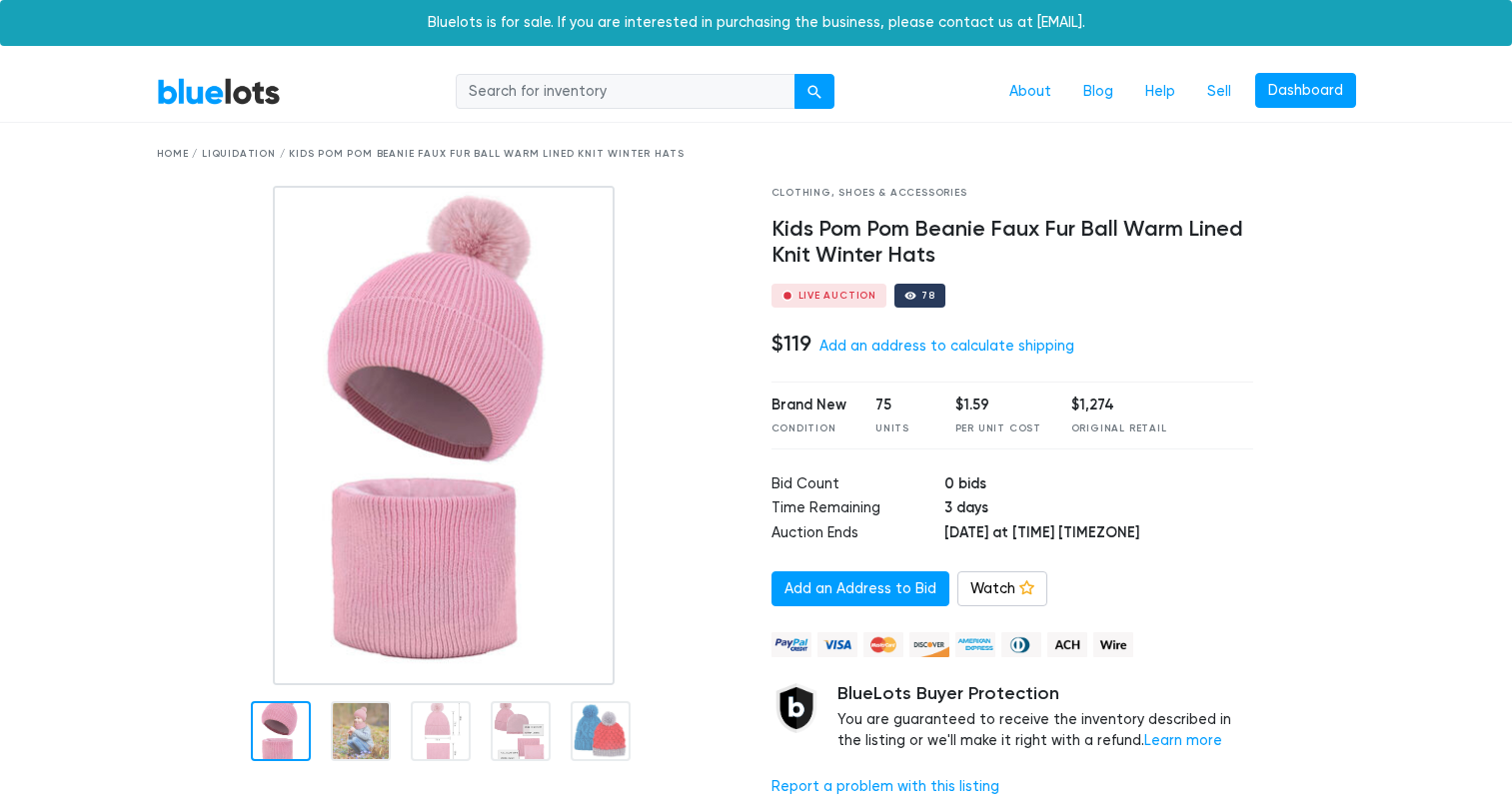 scroll, scrollTop: 0, scrollLeft: 0, axis: both 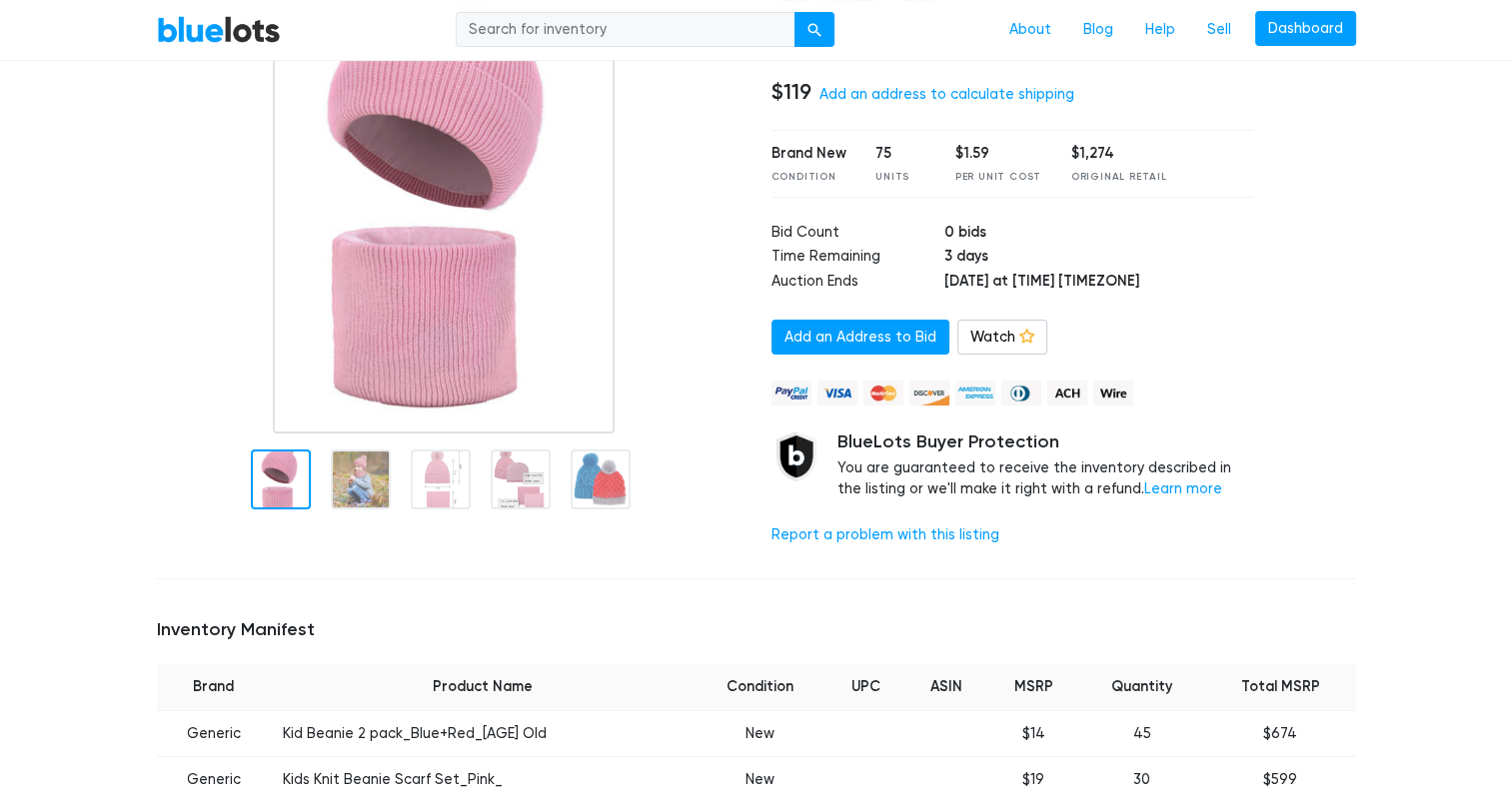 click at bounding box center (281, 479) 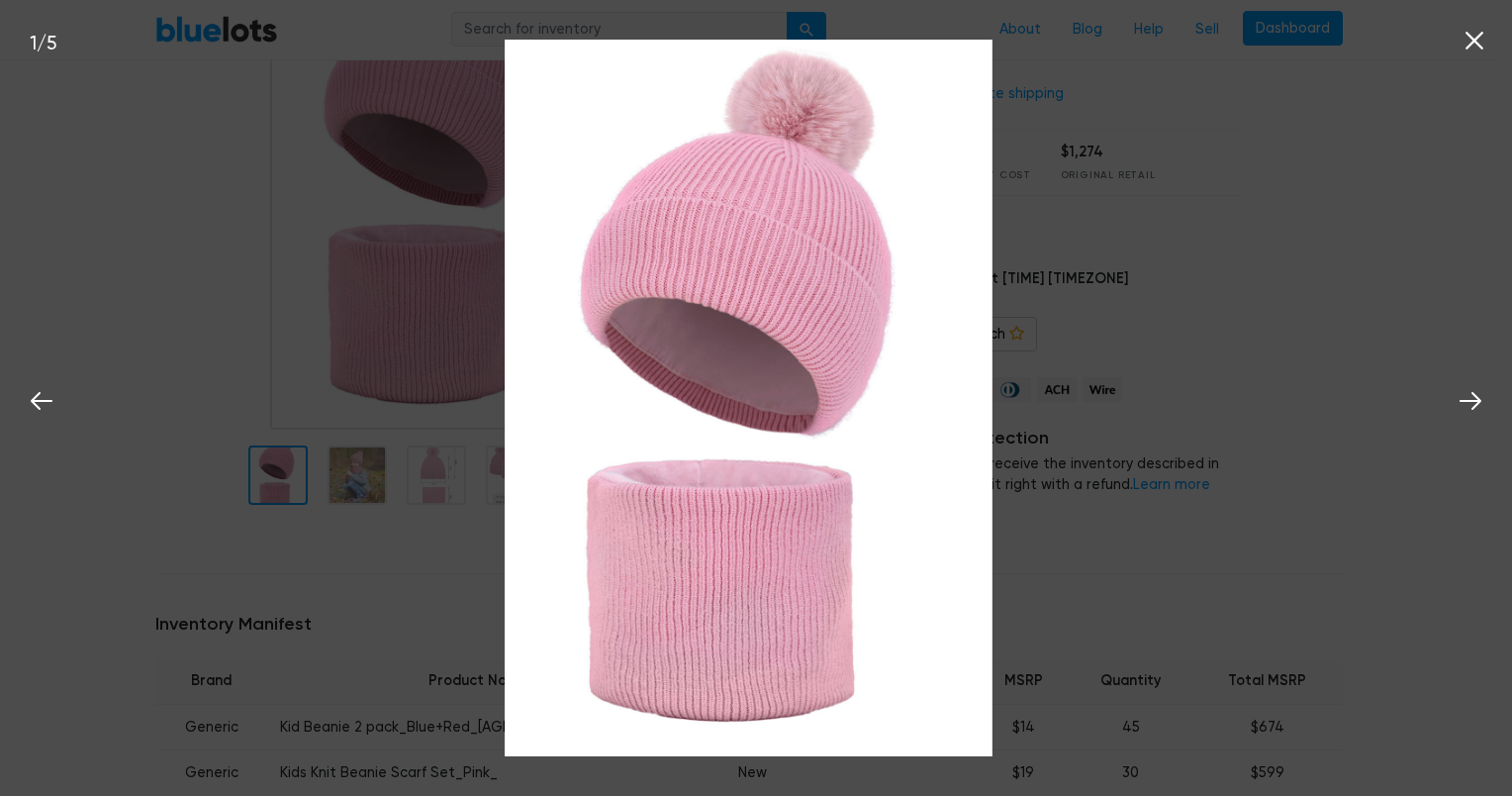click on "1 / 5" at bounding box center [756, 398] 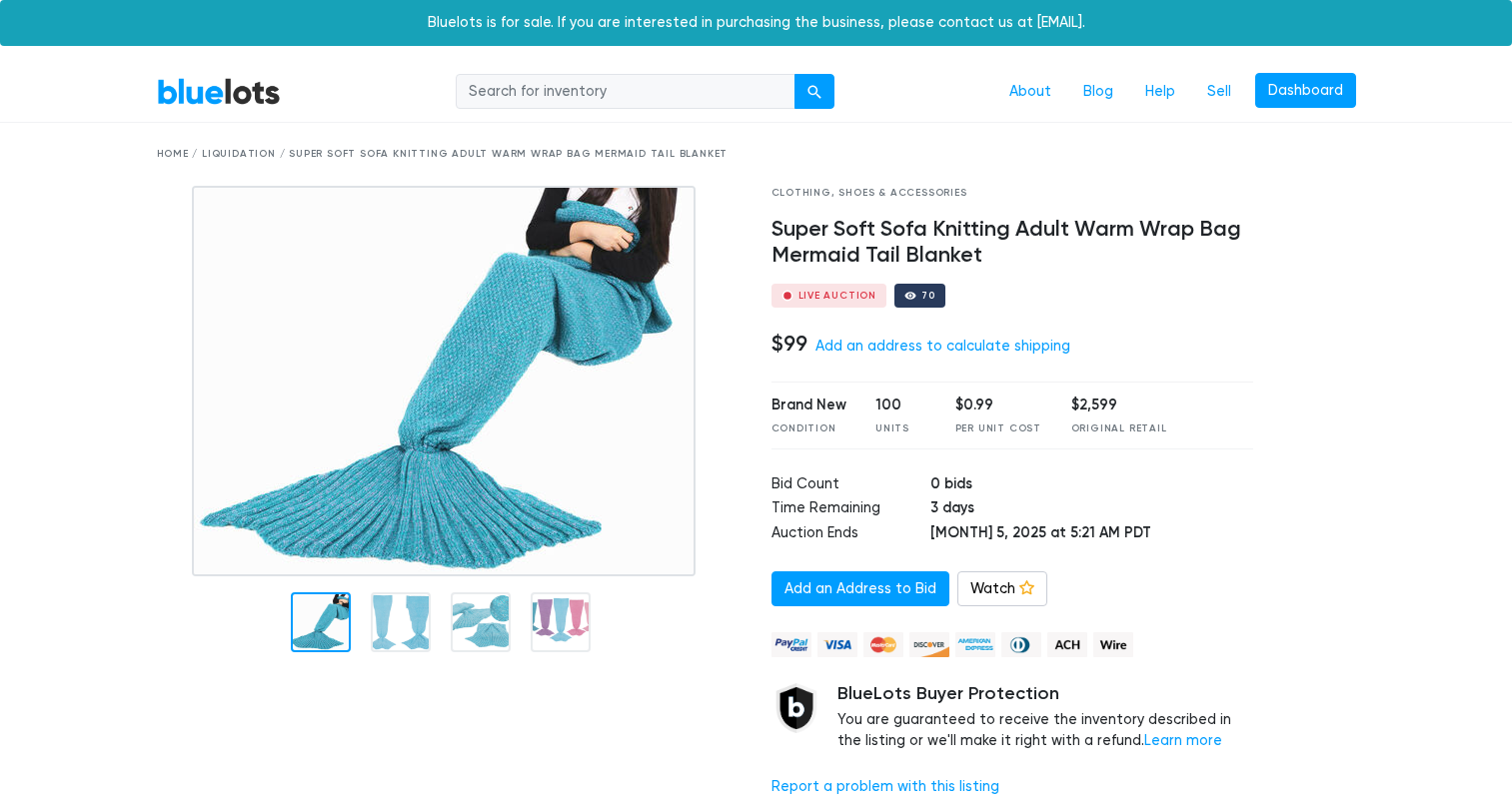 scroll, scrollTop: 0, scrollLeft: 0, axis: both 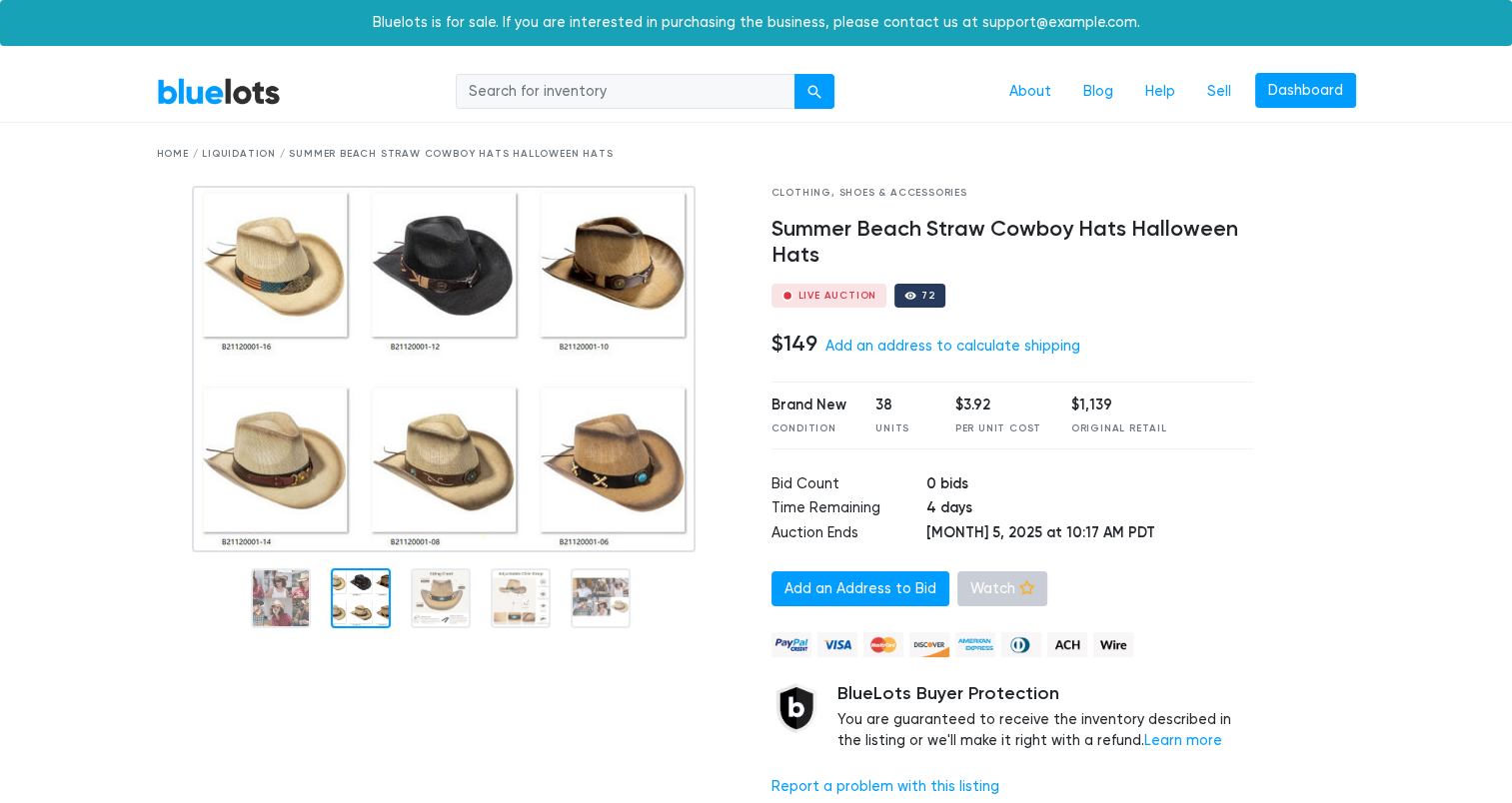 click at bounding box center [1026, 587] 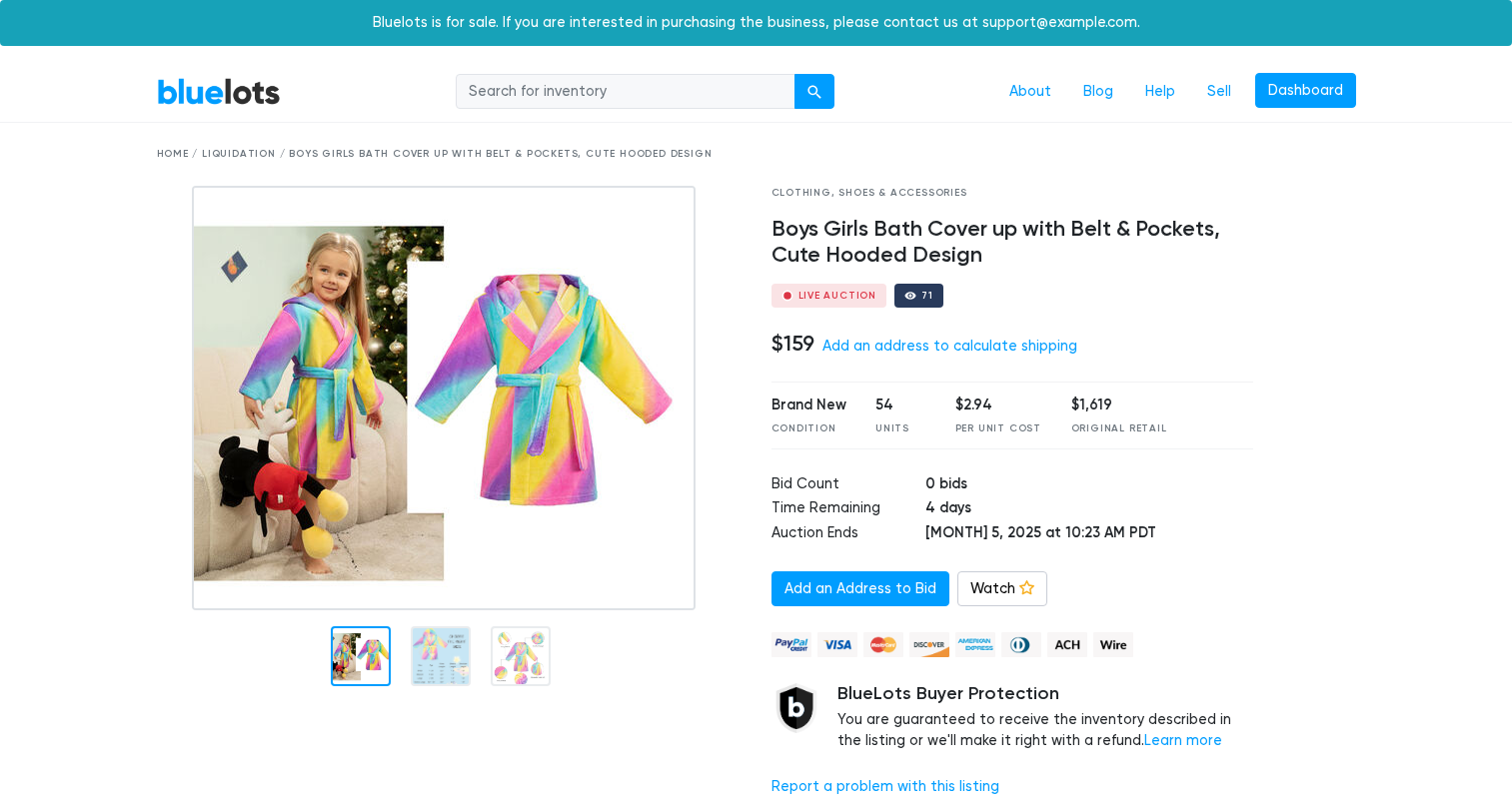 scroll, scrollTop: 0, scrollLeft: 0, axis: both 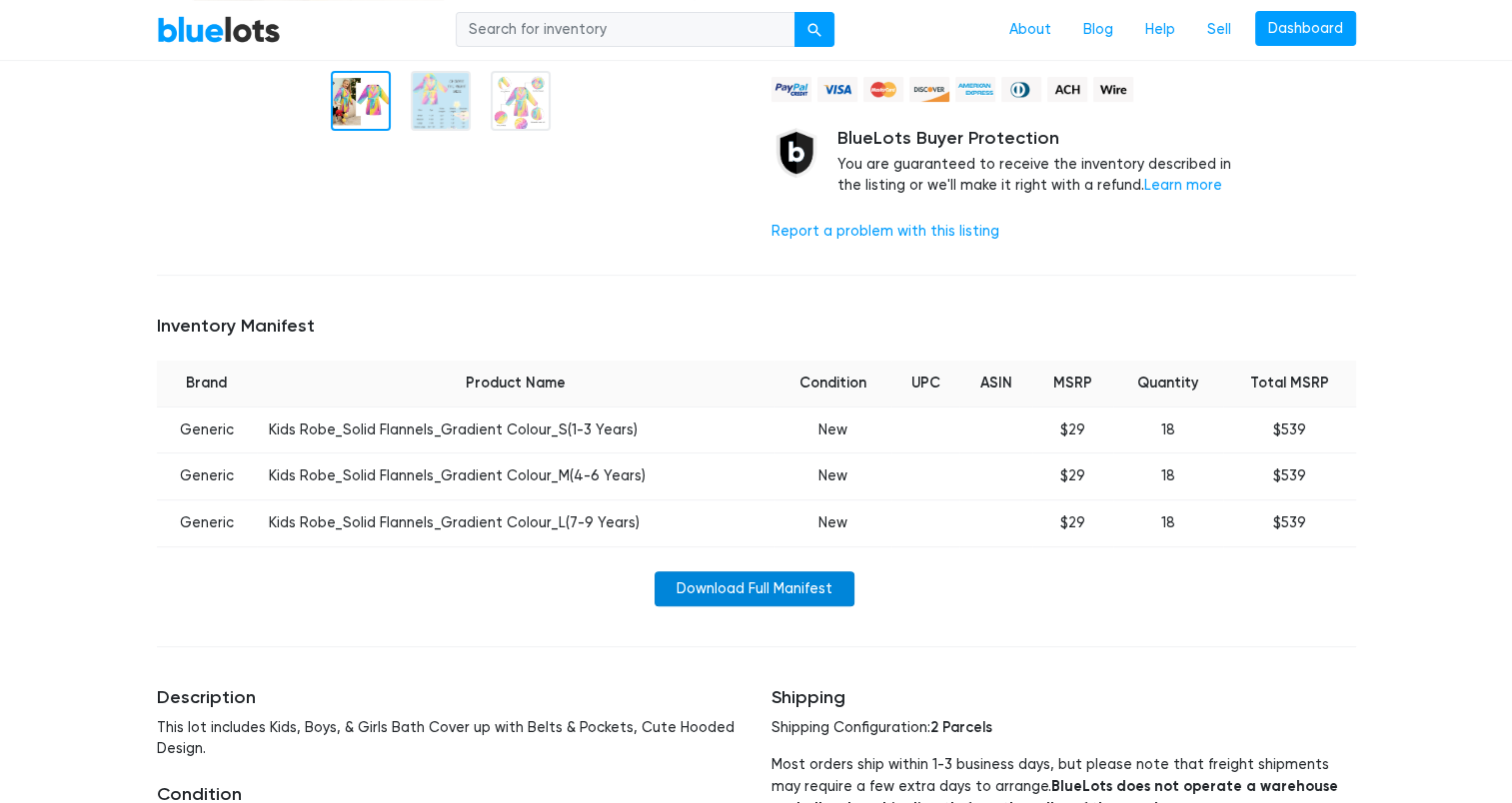 click on "Download Full Manifest" at bounding box center (755, 589) 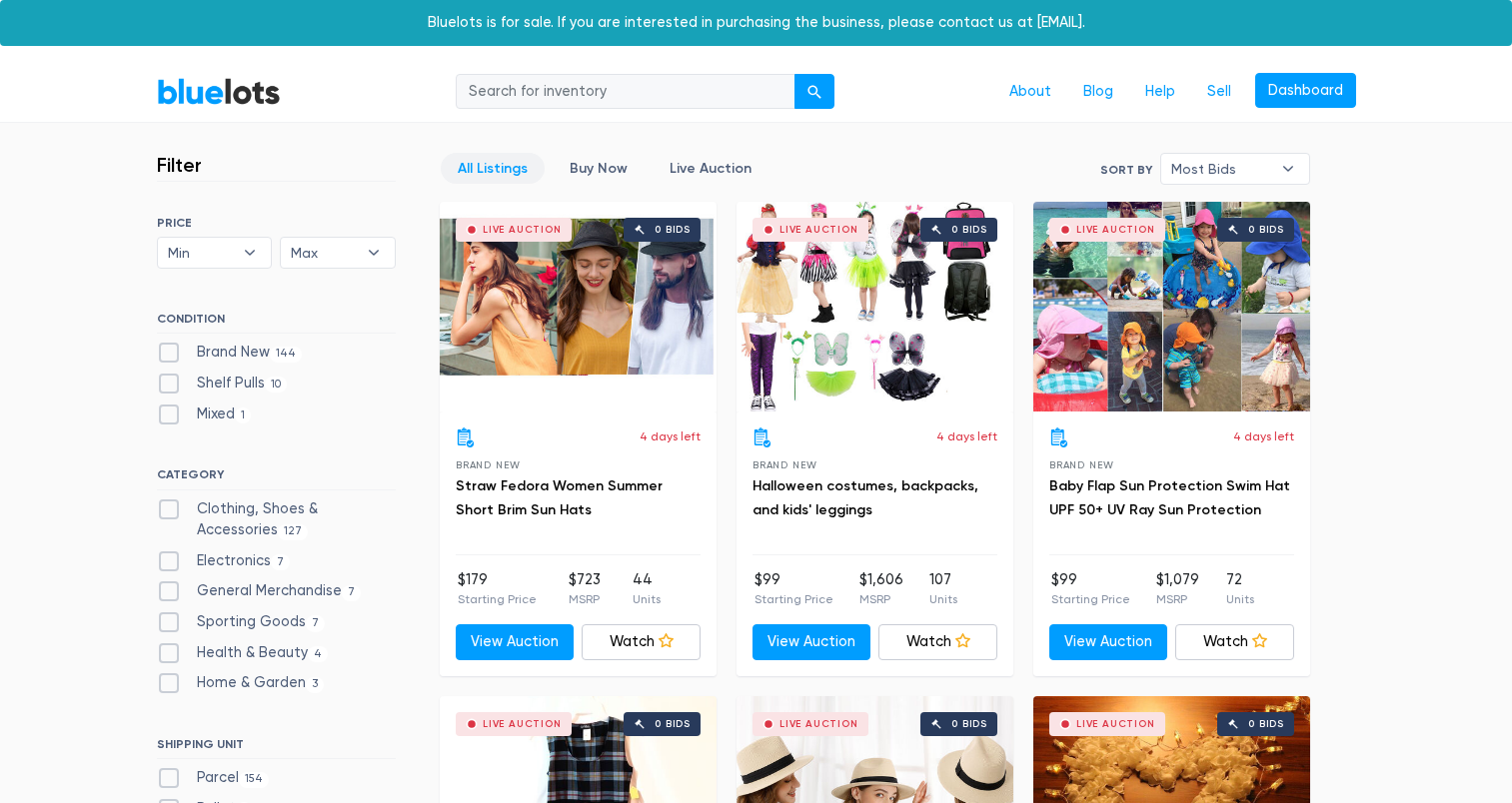 scroll, scrollTop: 0, scrollLeft: 0, axis: both 